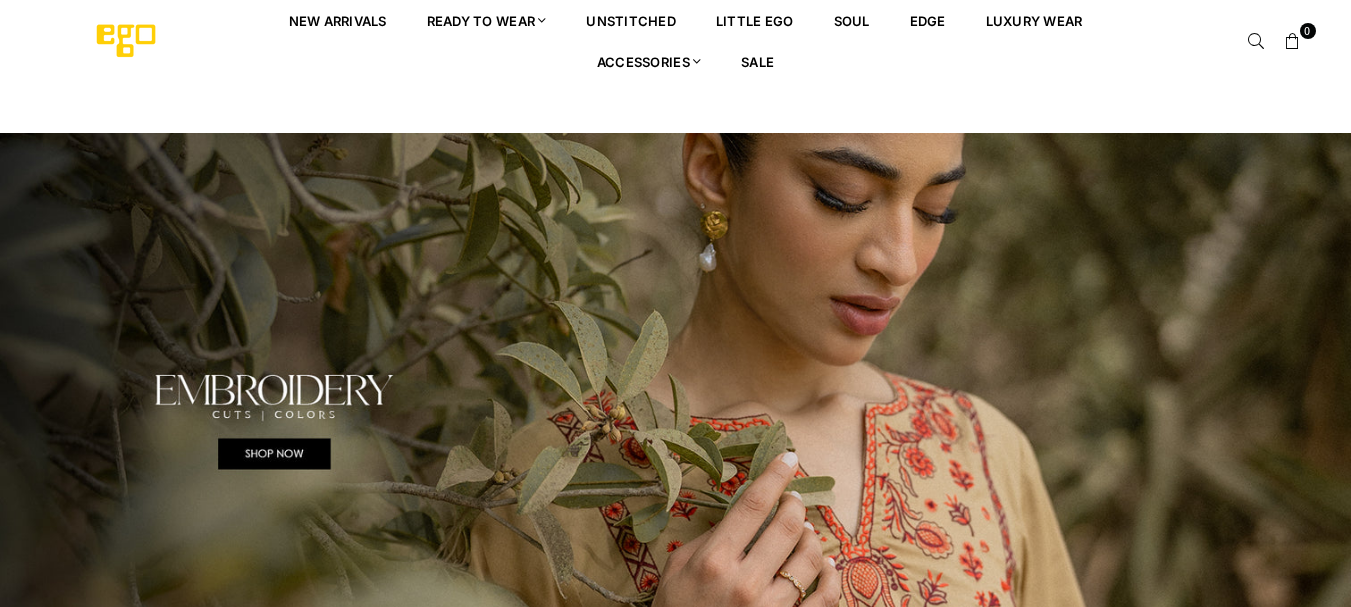 scroll, scrollTop: 0, scrollLeft: 0, axis: both 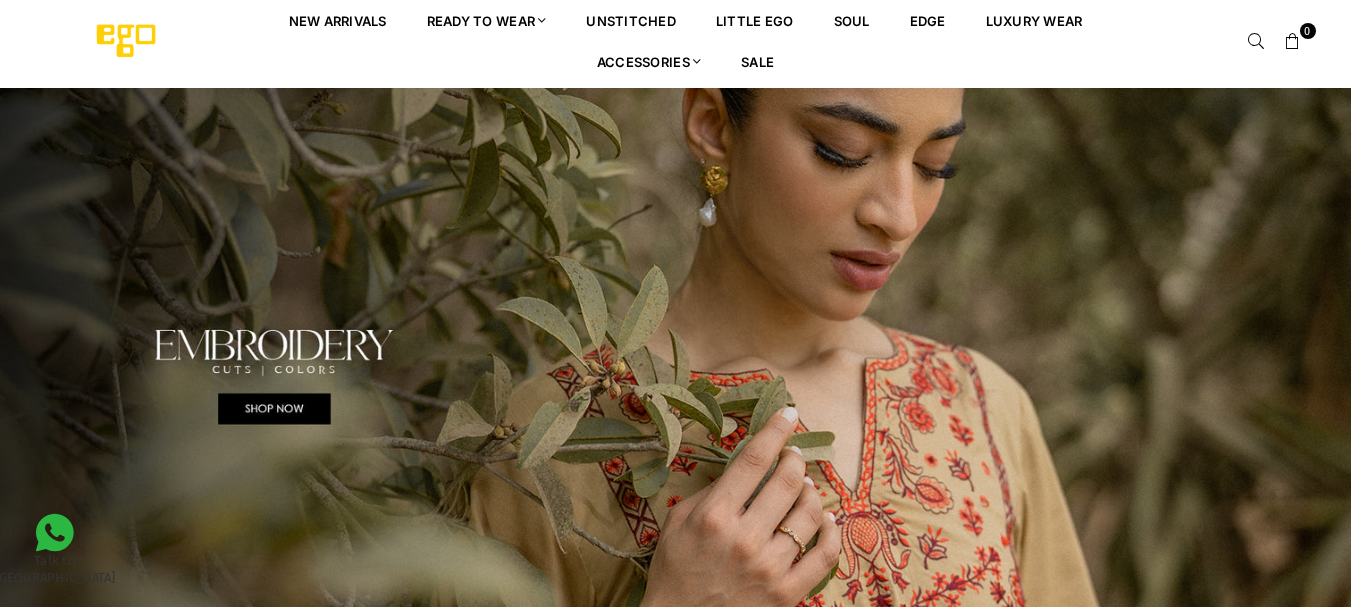 click at bounding box center (675, 376) 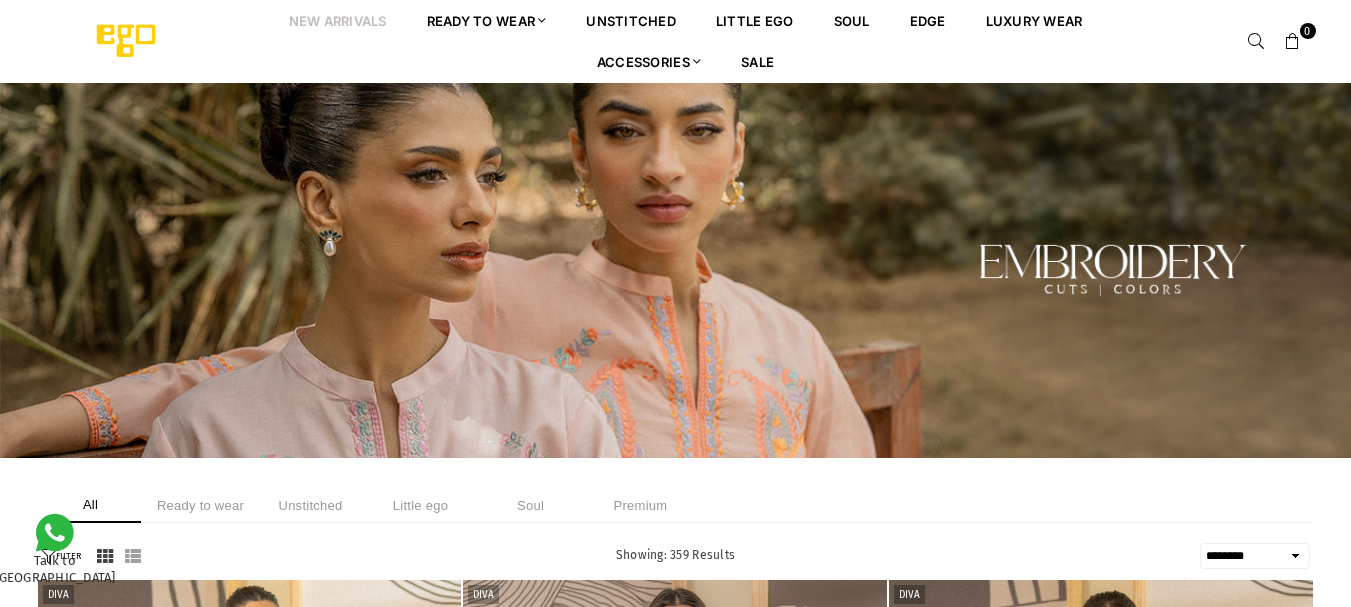select on "******" 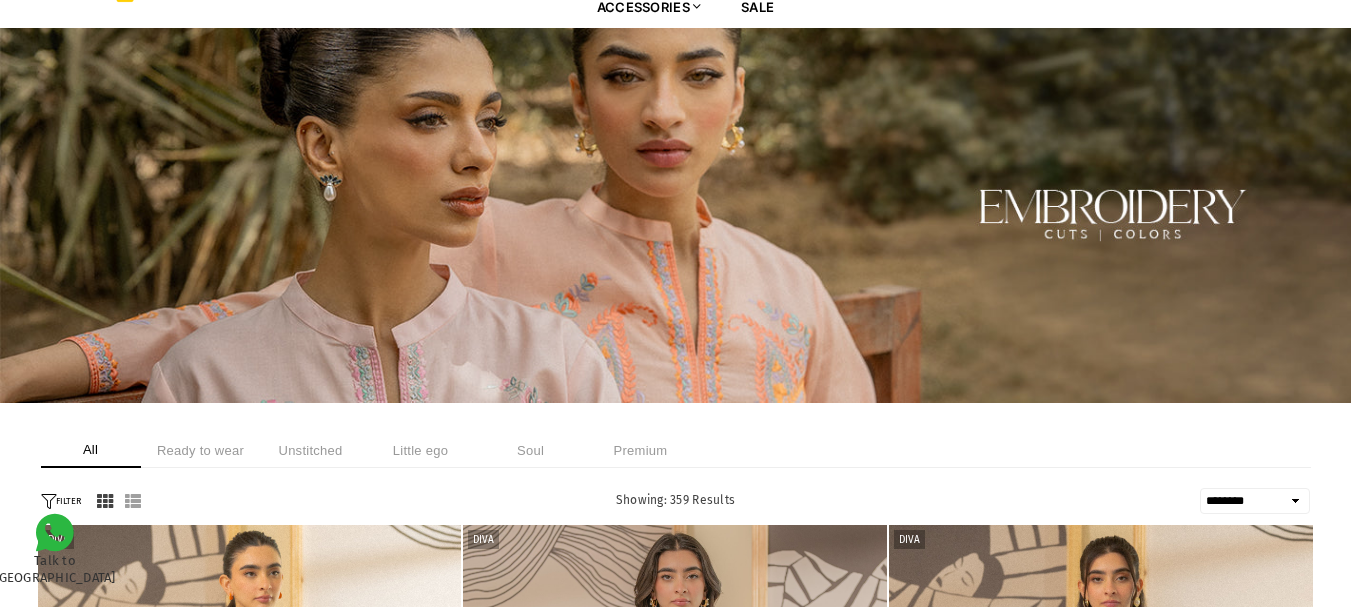 scroll, scrollTop: 0, scrollLeft: 0, axis: both 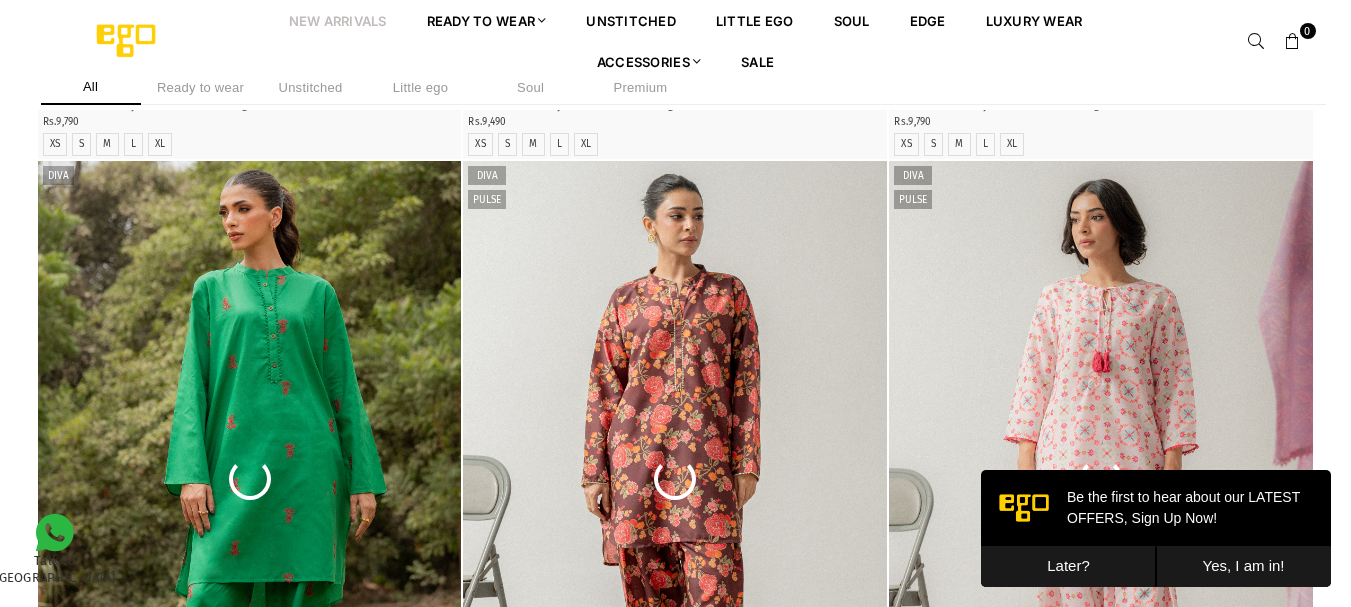 click on "Later?" at bounding box center [1068, 566] 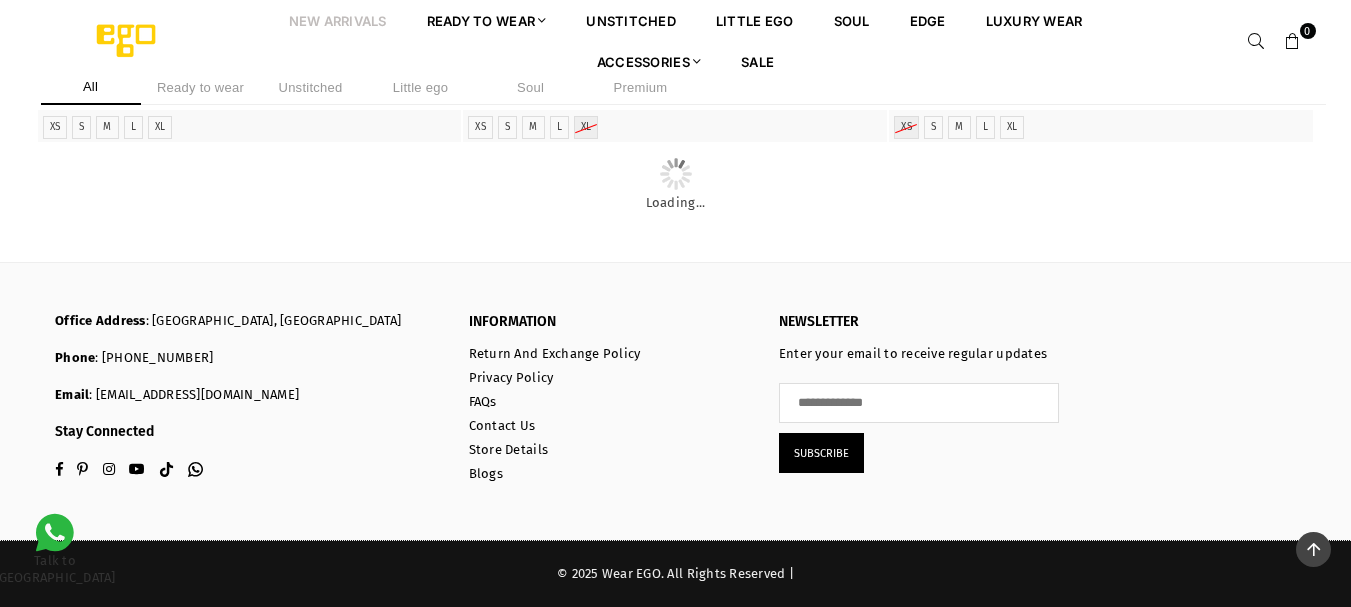 scroll, scrollTop: 14497, scrollLeft: 0, axis: vertical 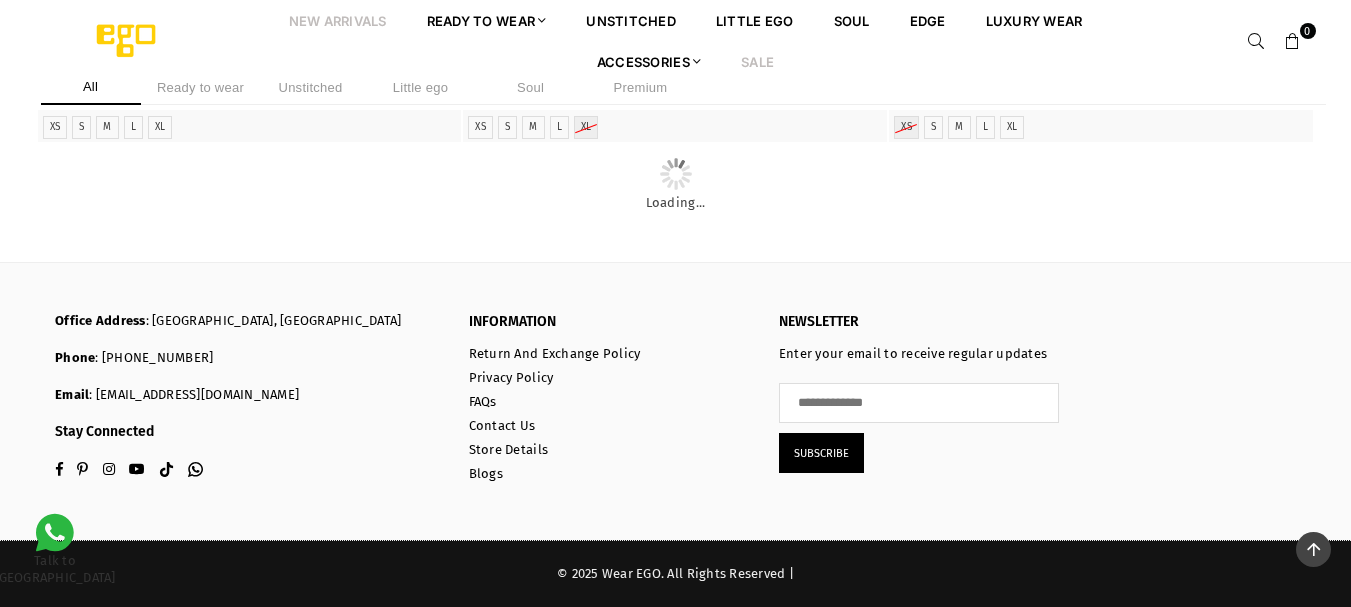 click on "Sale" at bounding box center (757, 61) 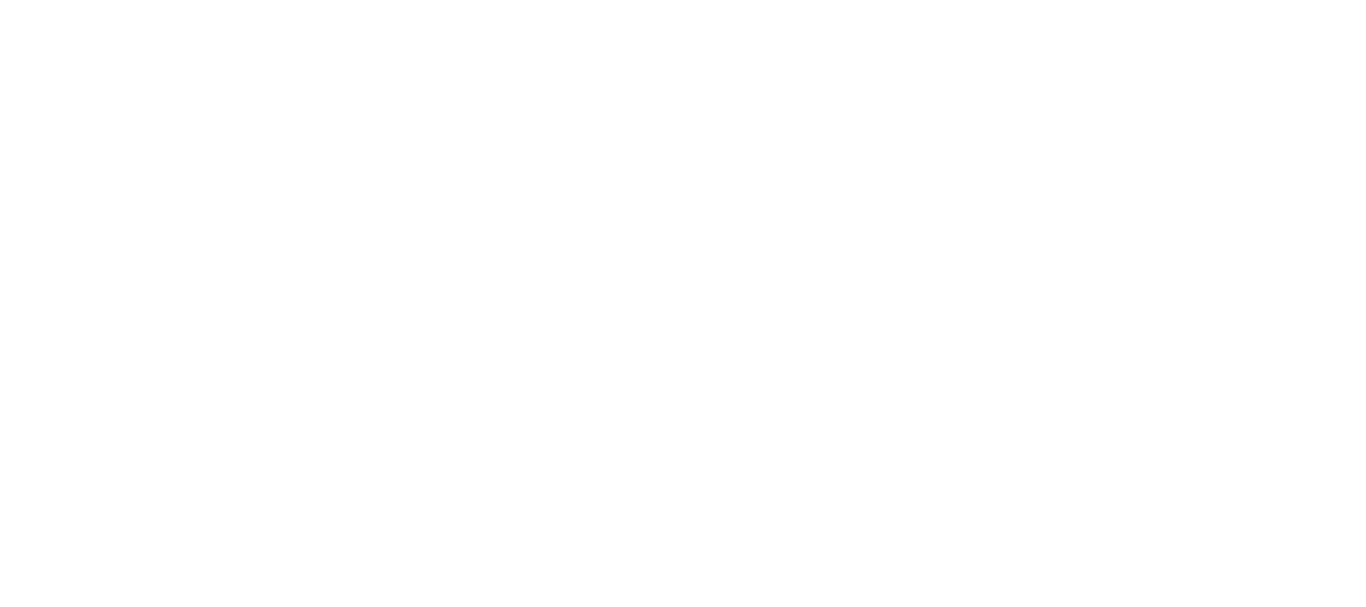 scroll, scrollTop: 0, scrollLeft: 0, axis: both 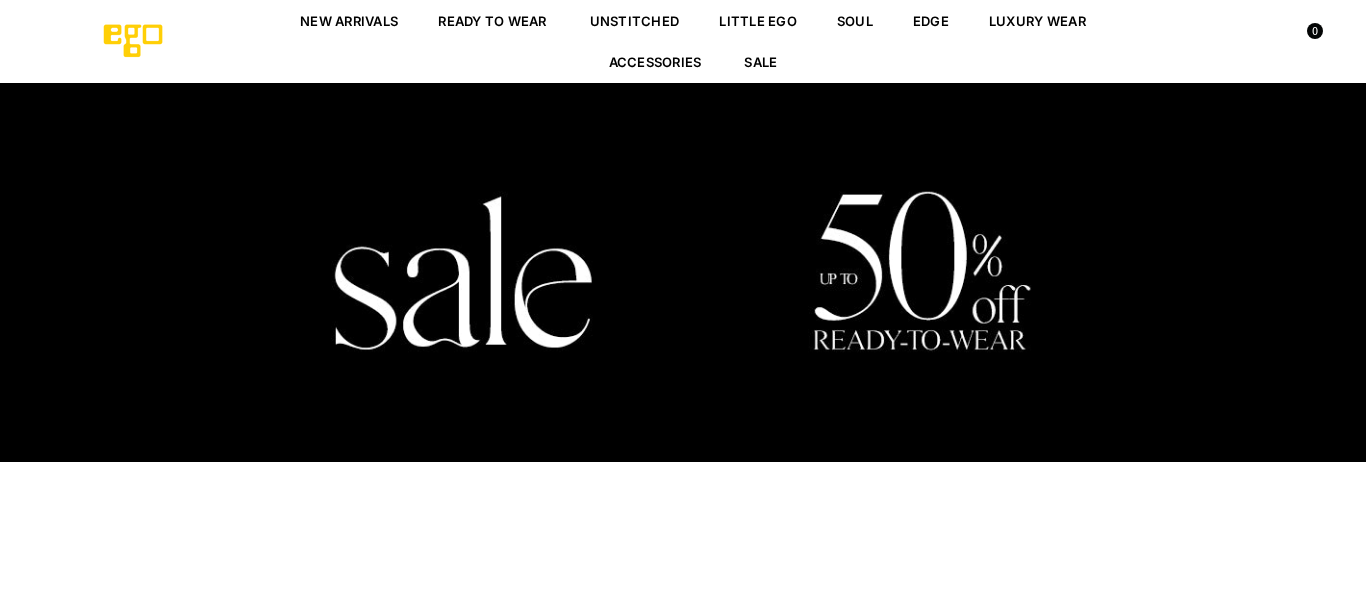 select on "******" 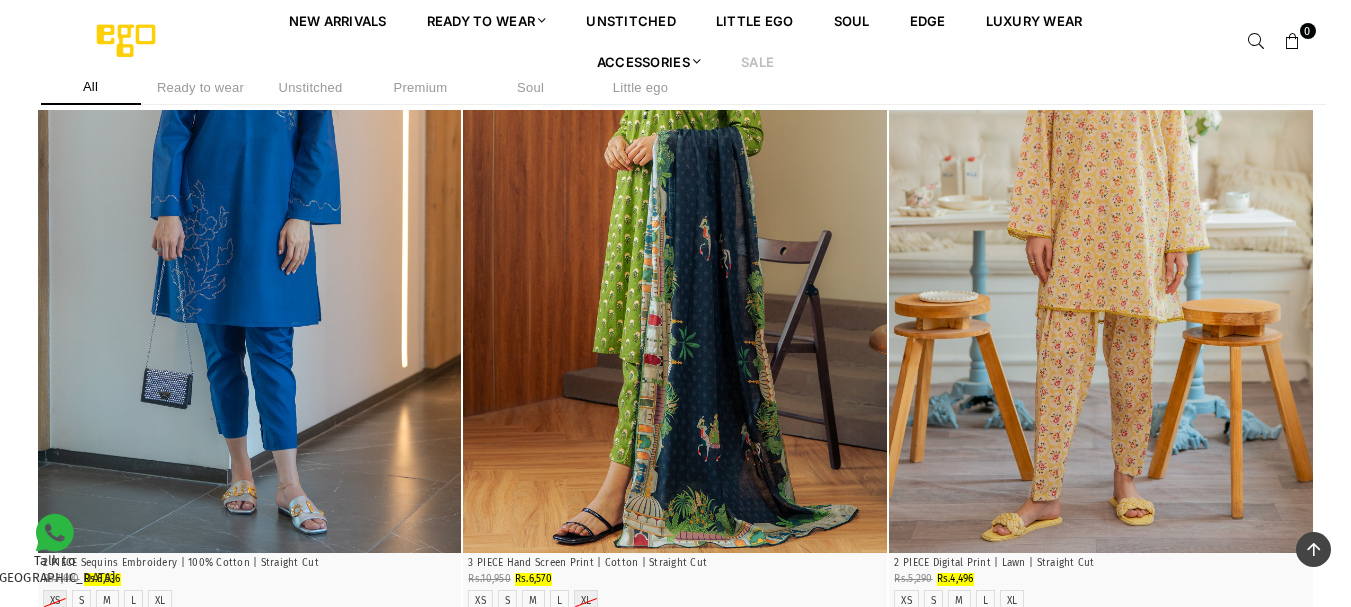 scroll, scrollTop: 611, scrollLeft: 0, axis: vertical 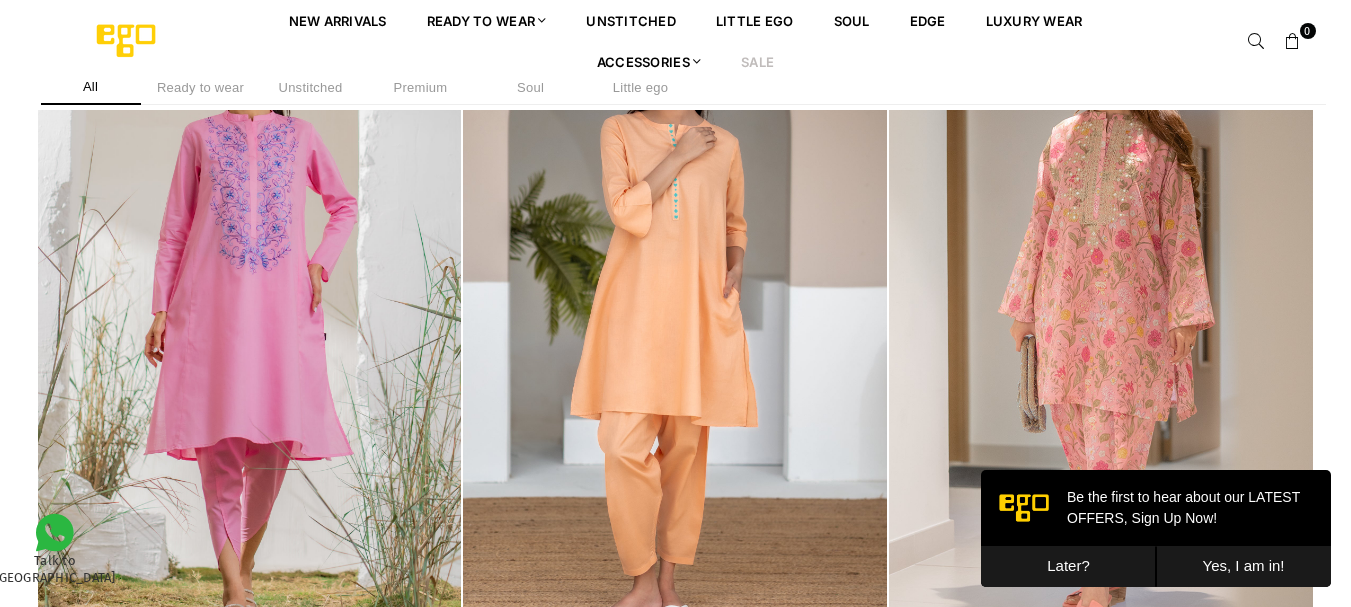 click on "Later?" at bounding box center (1068, 566) 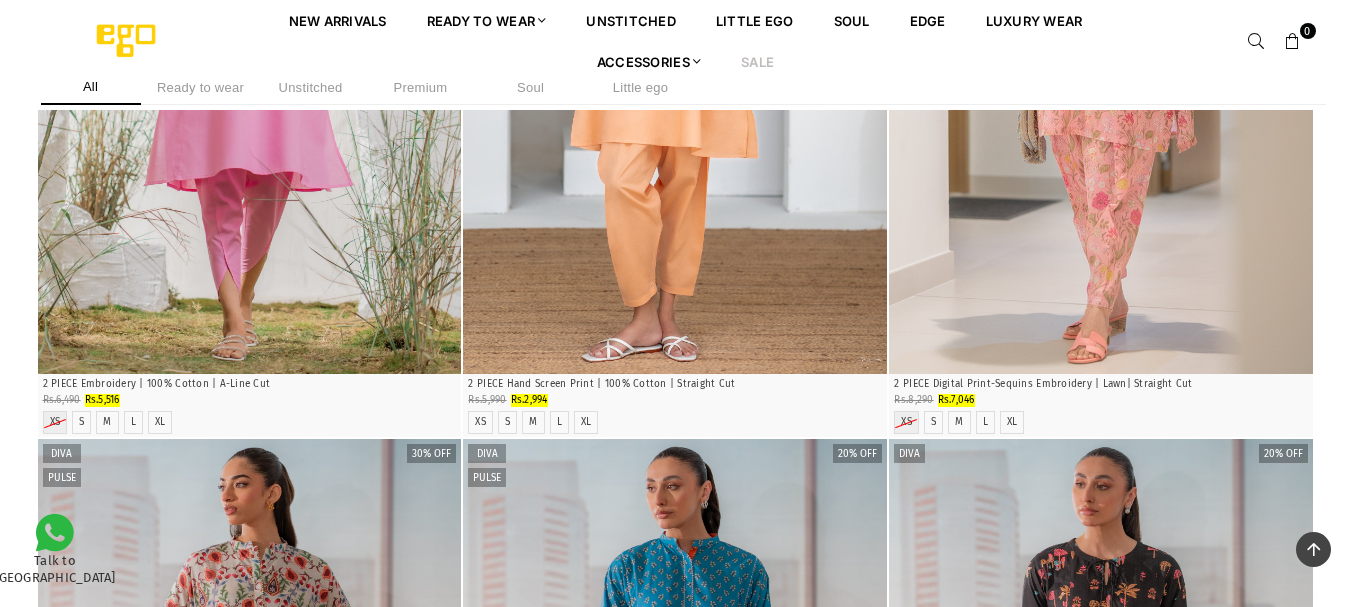 scroll, scrollTop: 1488, scrollLeft: 0, axis: vertical 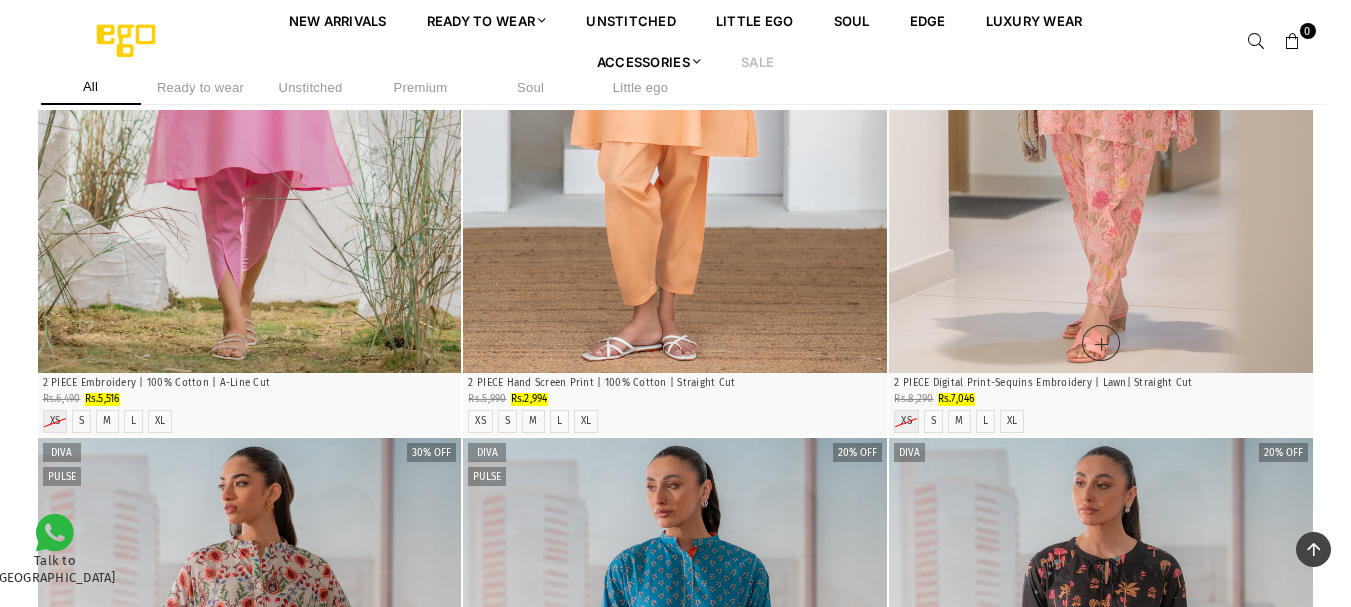 click at bounding box center (1101, 55) 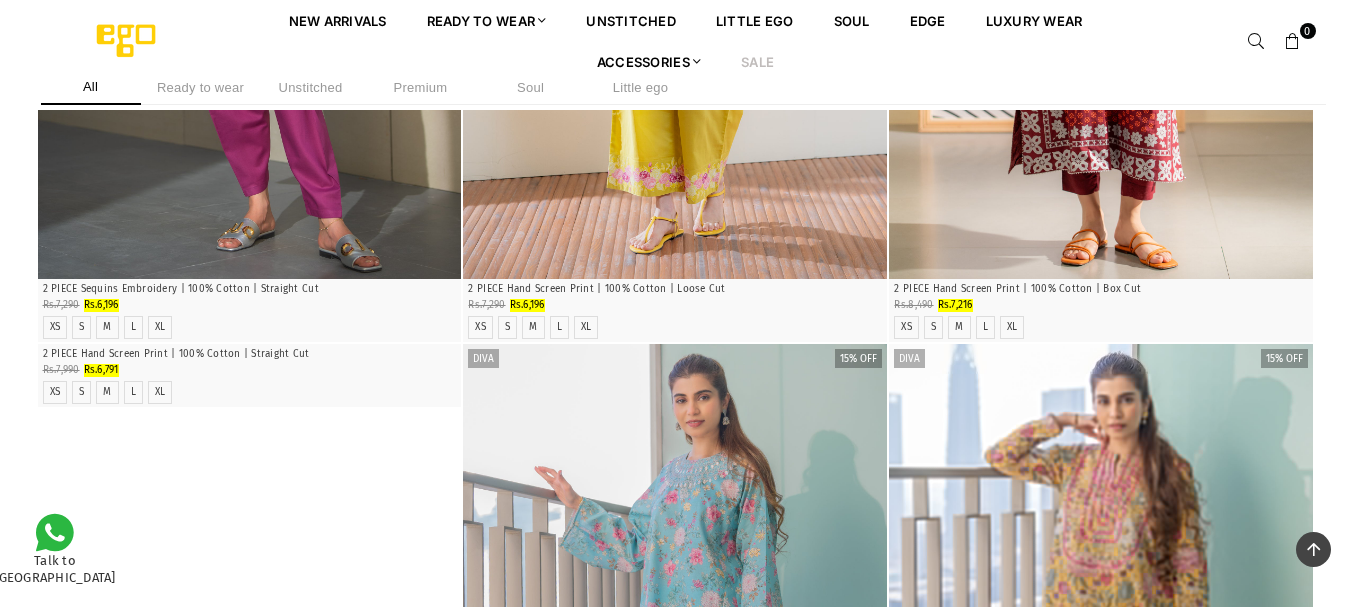scroll, scrollTop: 3355, scrollLeft: 0, axis: vertical 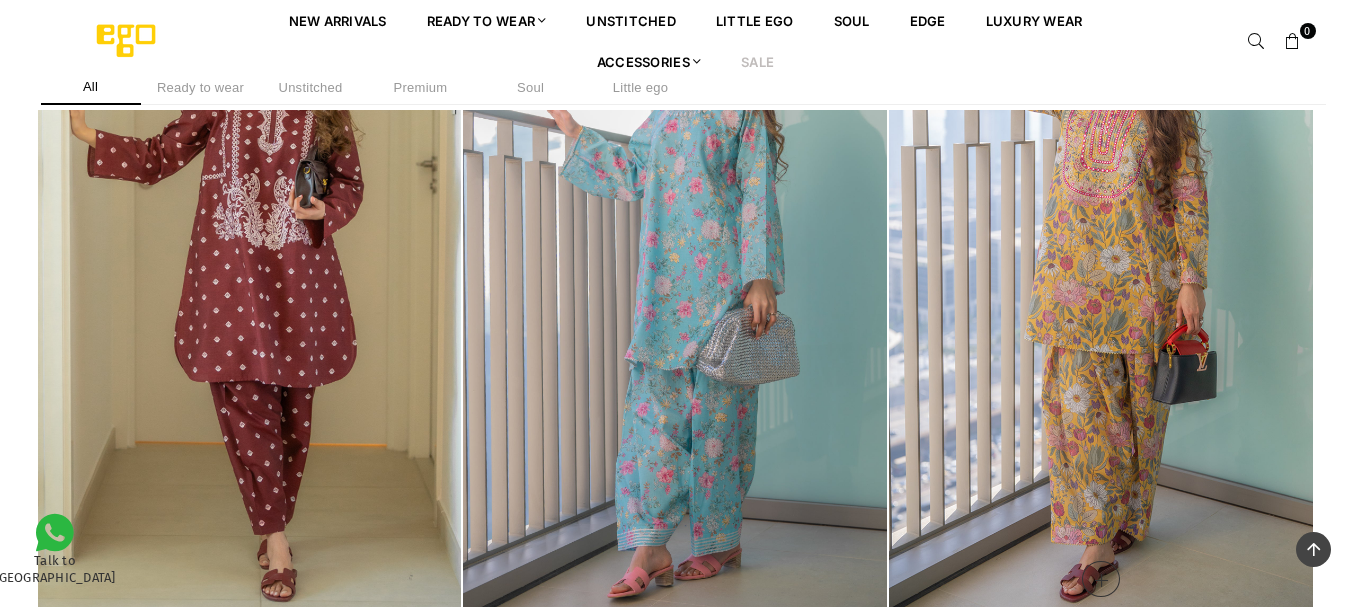 click at bounding box center (1101, 291) 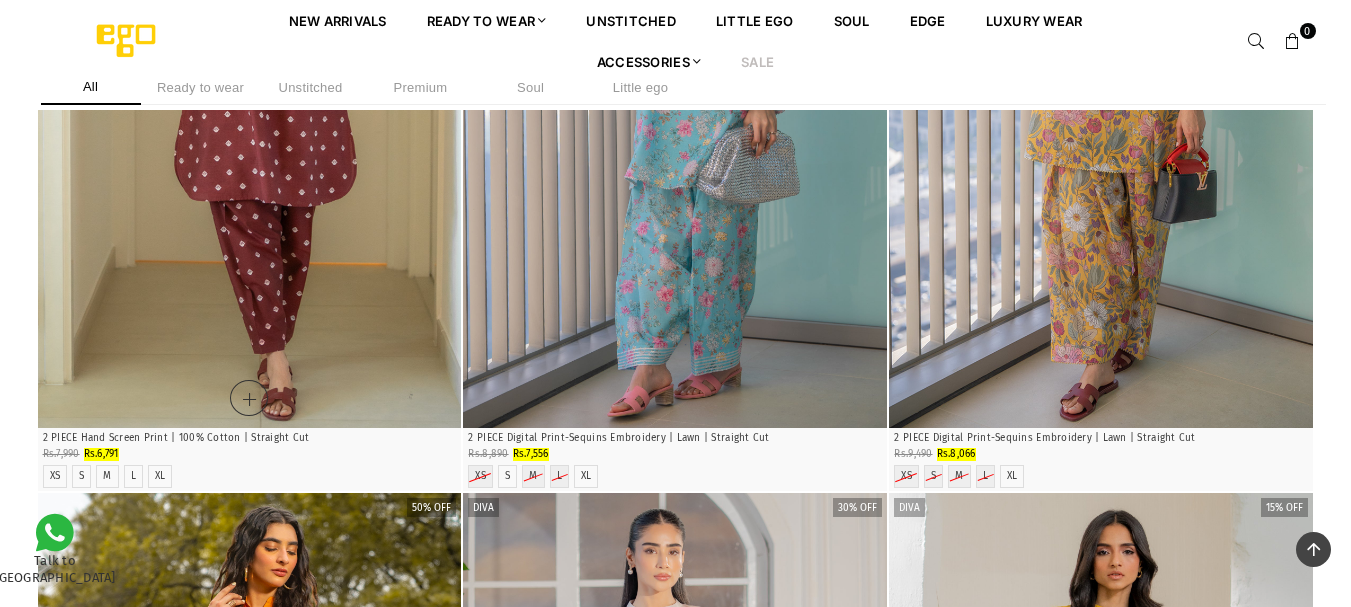 scroll, scrollTop: 3336, scrollLeft: 0, axis: vertical 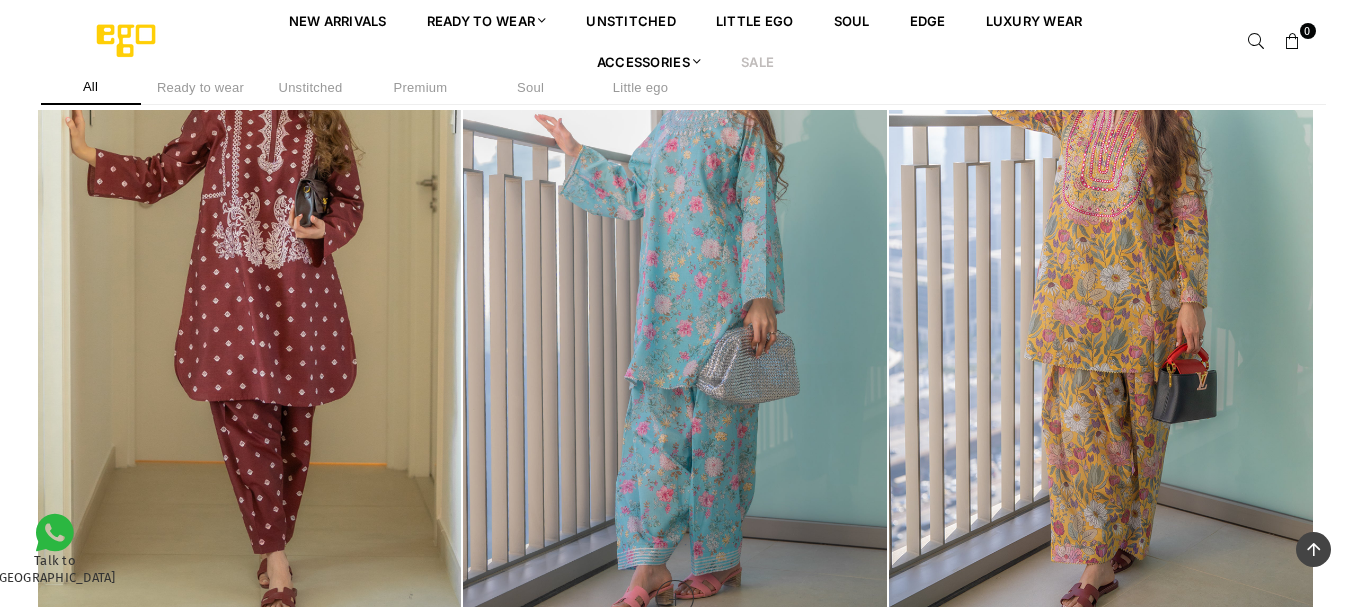 click at bounding box center (675, 310) 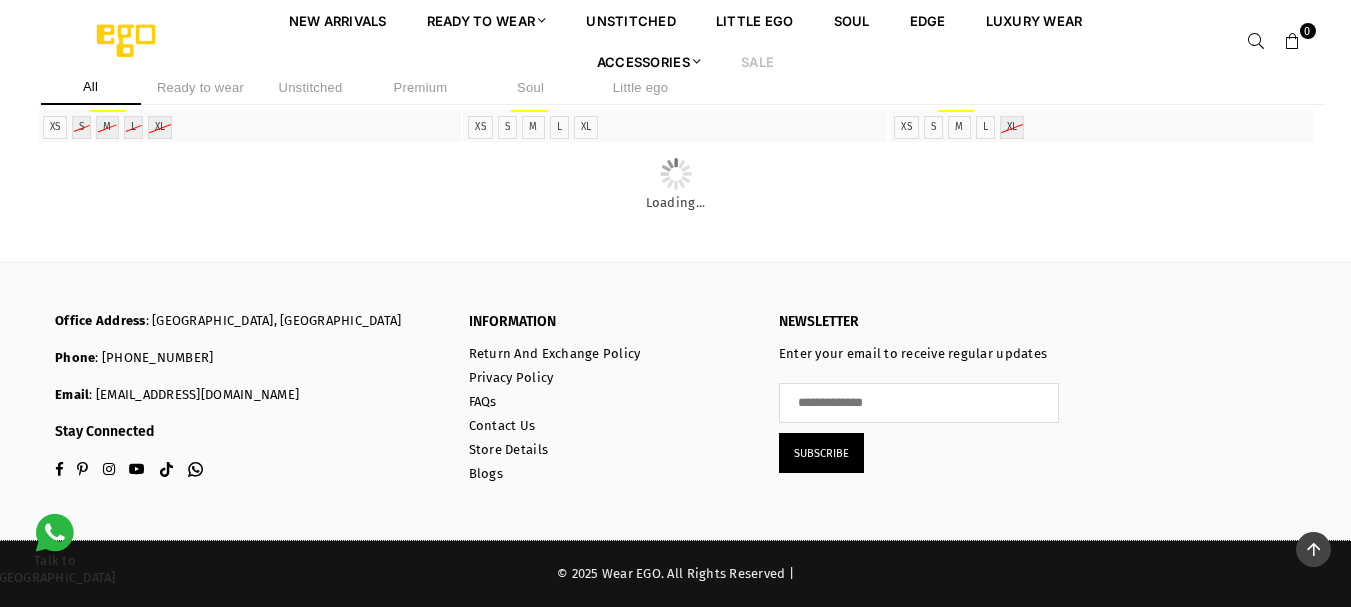 scroll, scrollTop: 8830, scrollLeft: 0, axis: vertical 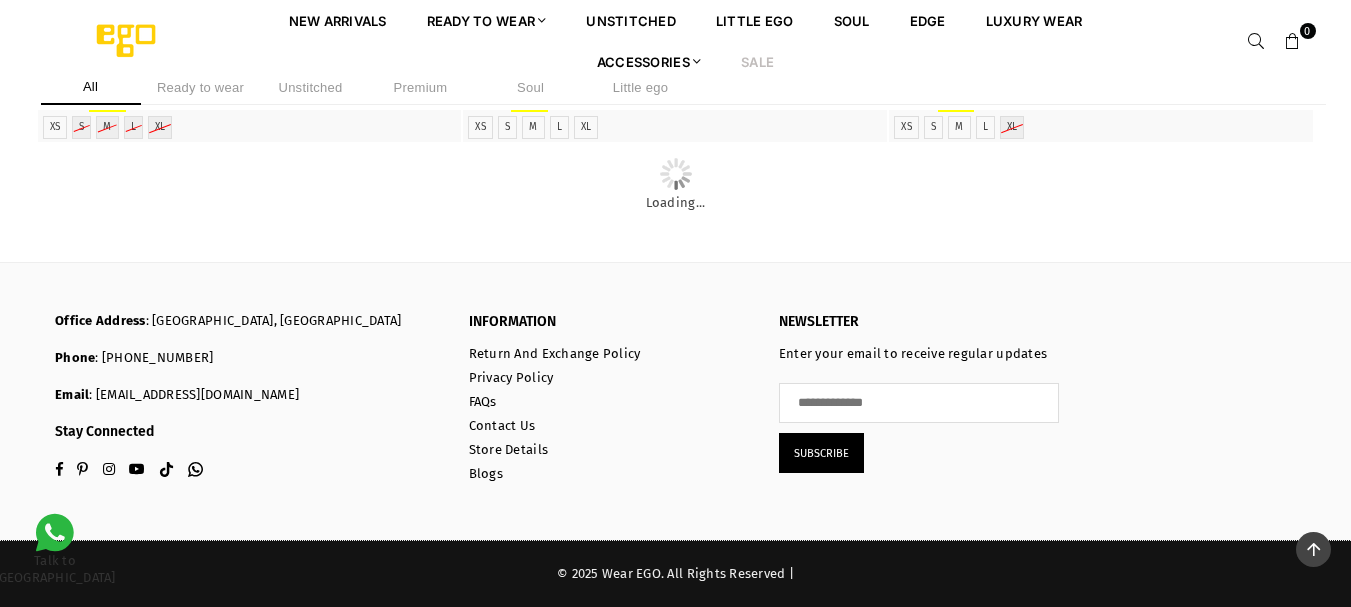click at bounding box center [1101, -1648] 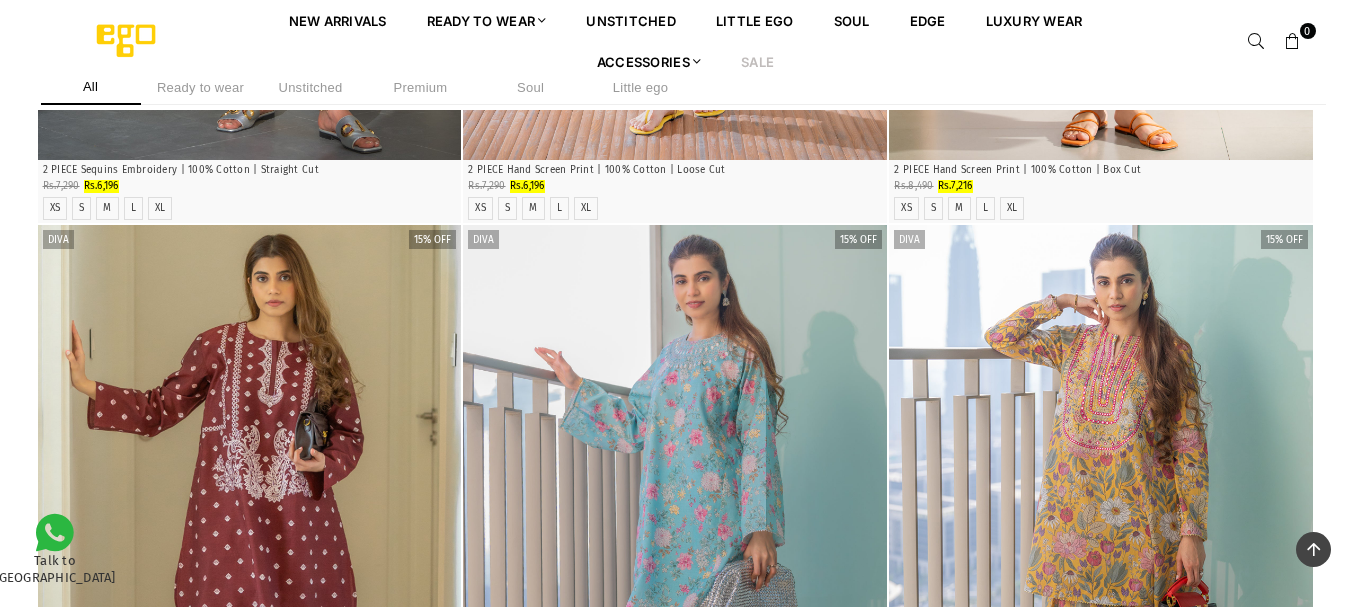 scroll, scrollTop: 3336, scrollLeft: 0, axis: vertical 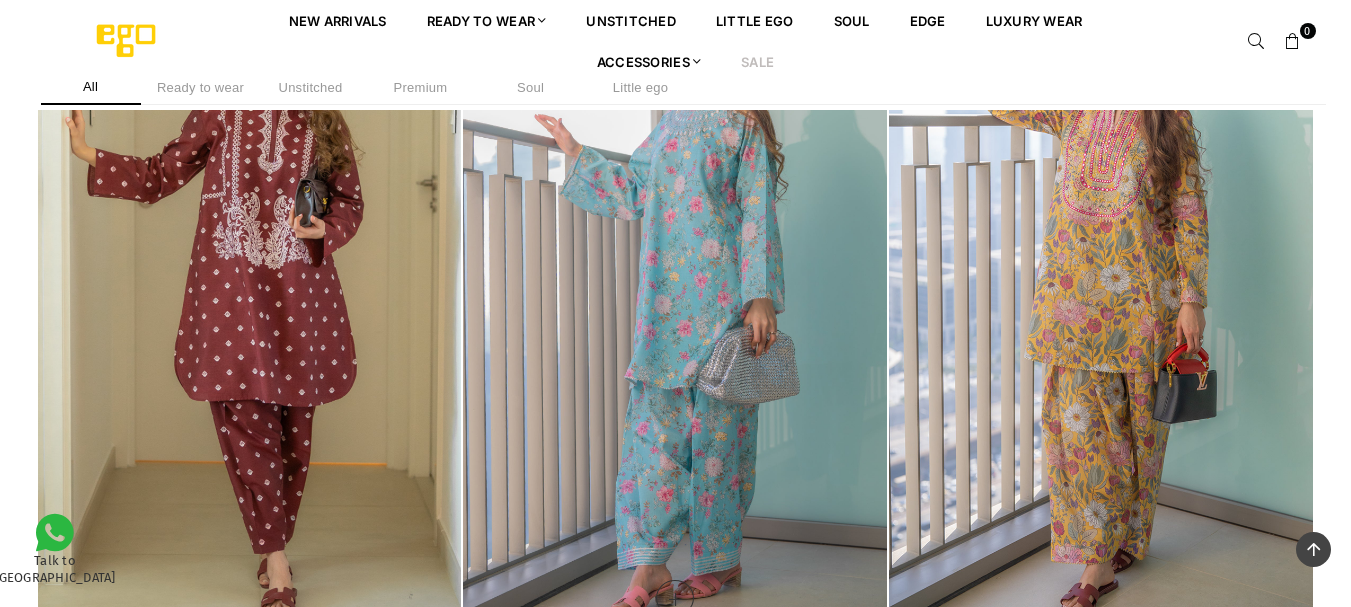click at bounding box center [675, 310] 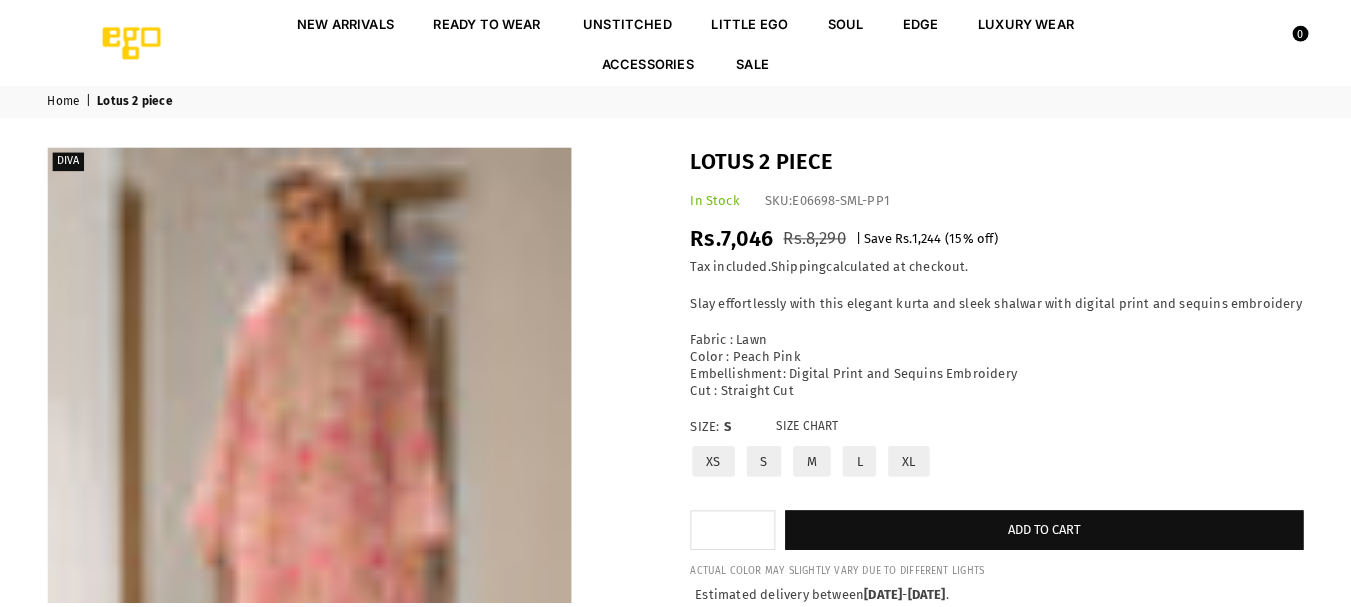 scroll, scrollTop: 0, scrollLeft: 0, axis: both 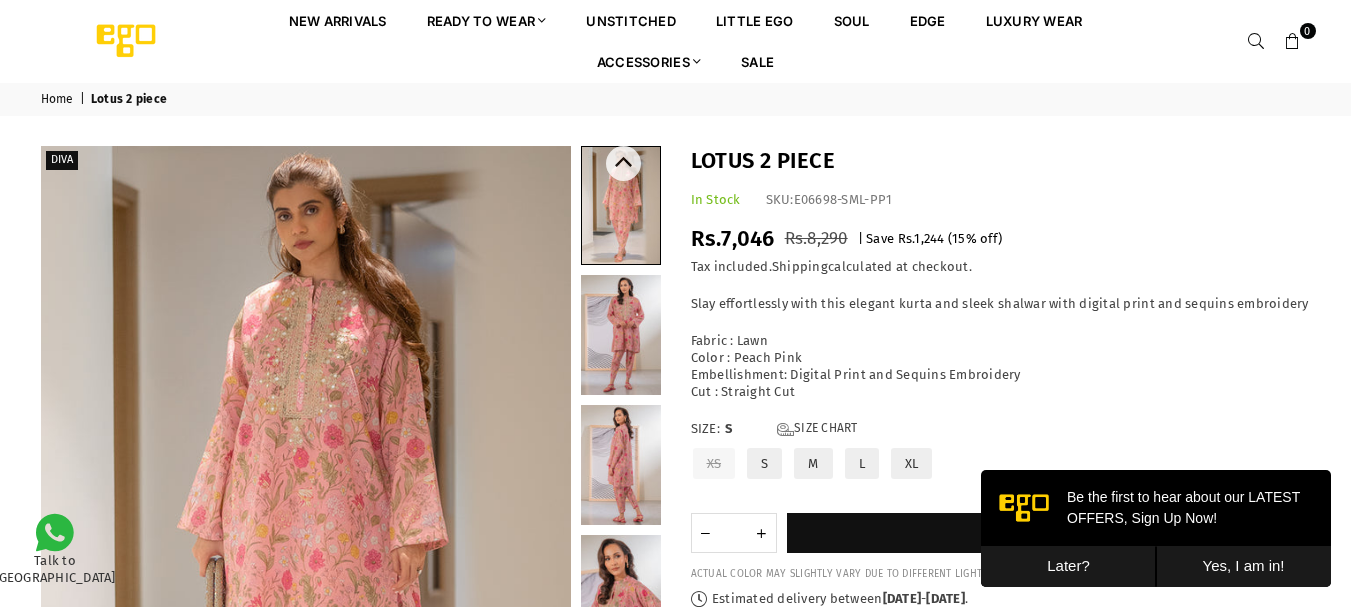 click at bounding box center [621, 335] 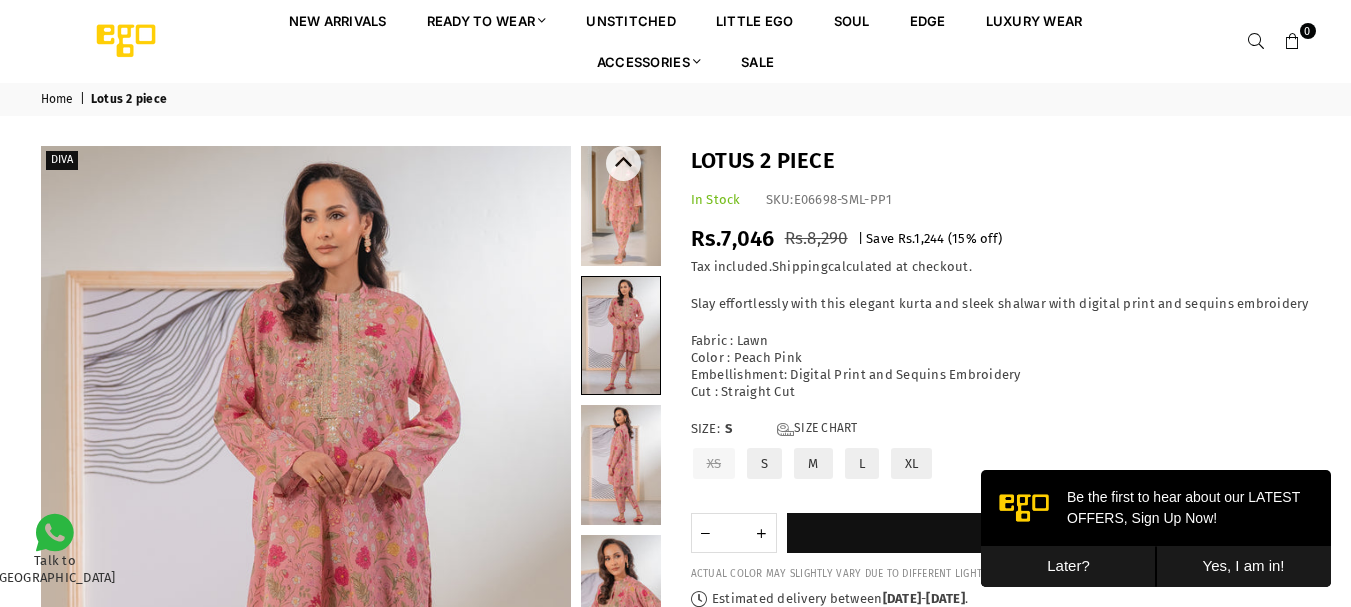 click at bounding box center (621, 206) 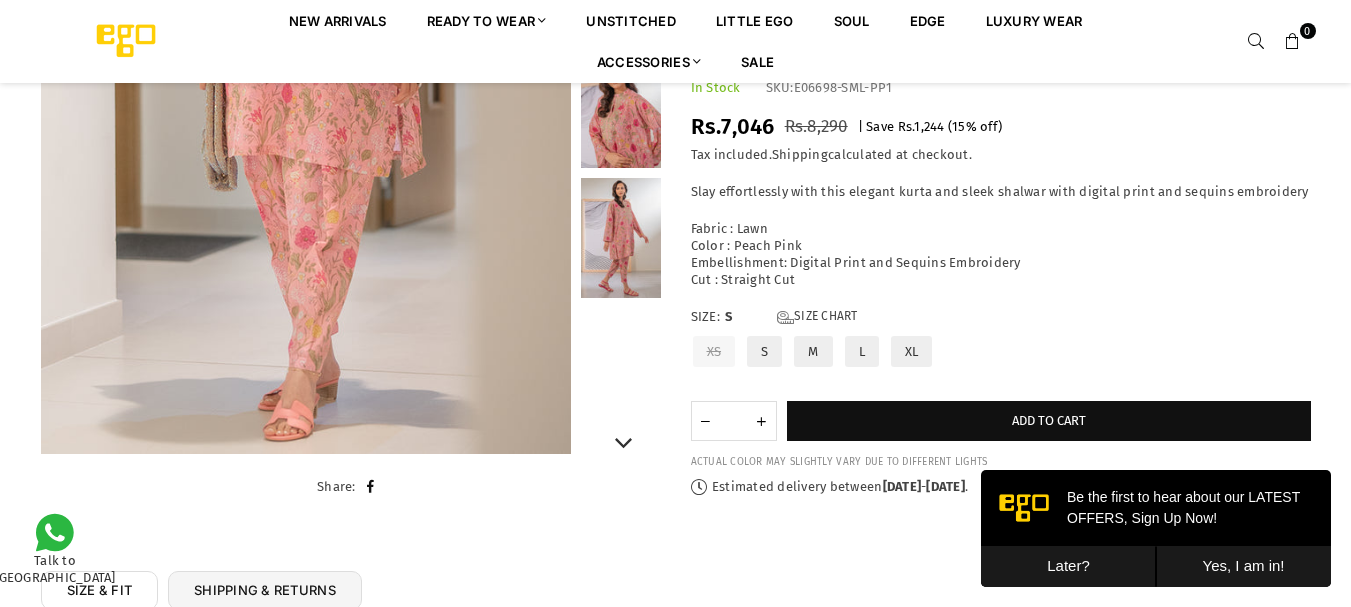 scroll, scrollTop: 479, scrollLeft: 0, axis: vertical 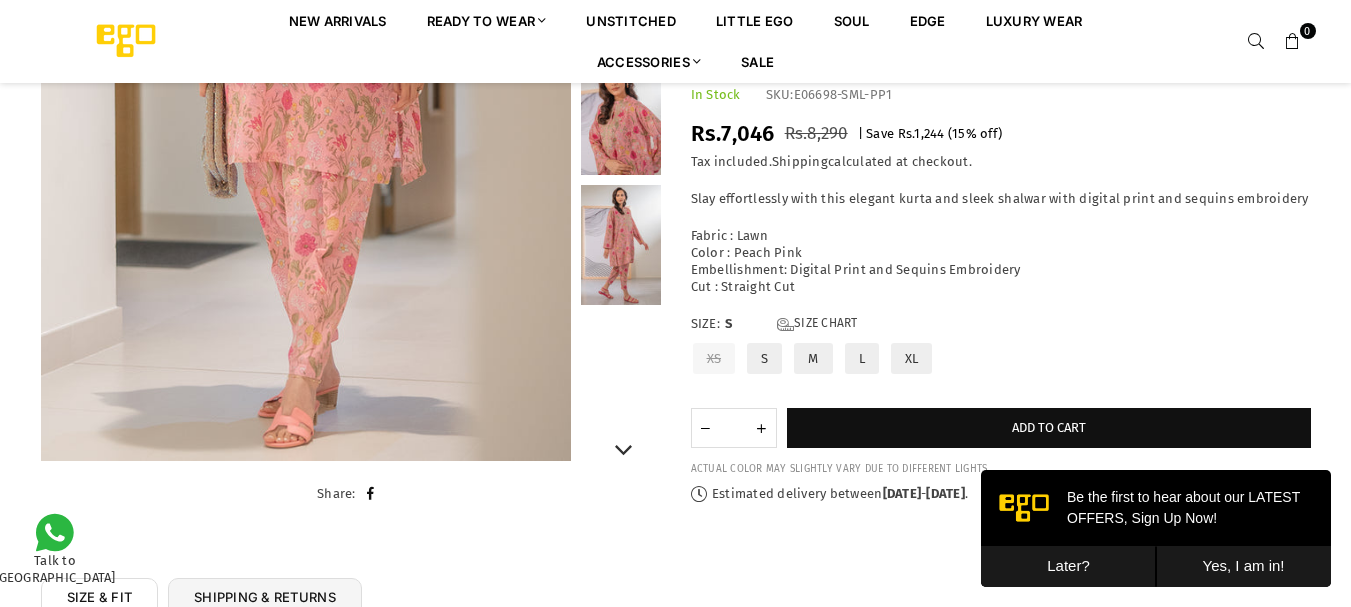 click at bounding box center (621, 245) 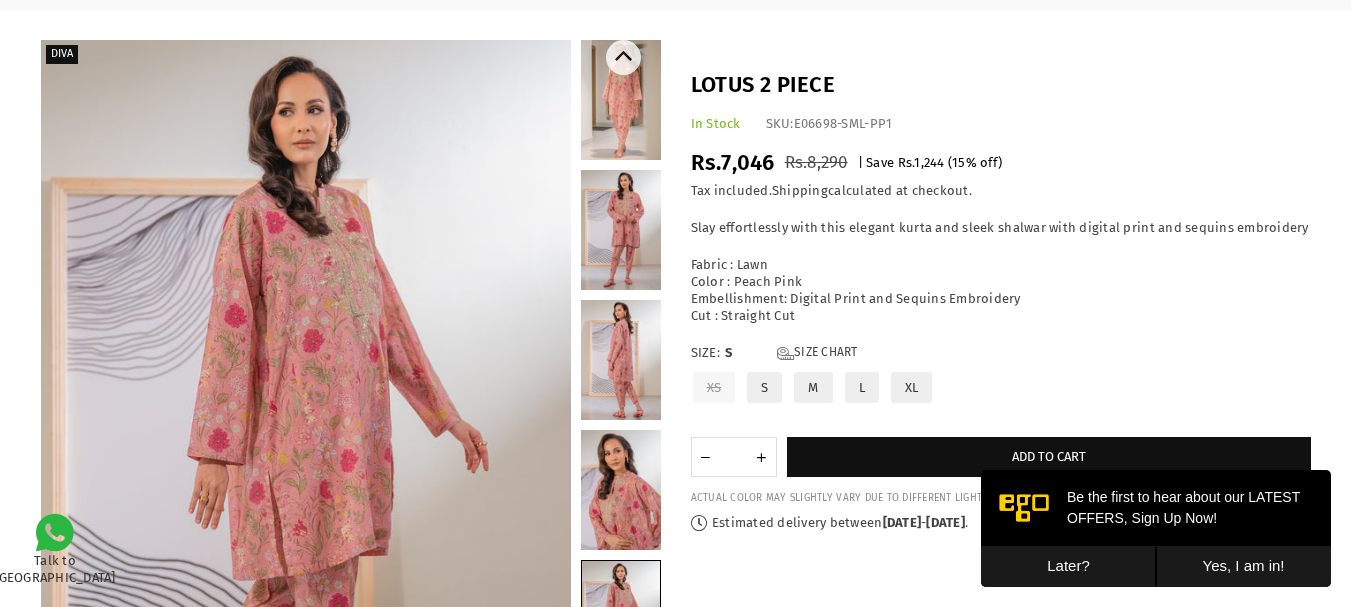 scroll, scrollTop: 105, scrollLeft: 0, axis: vertical 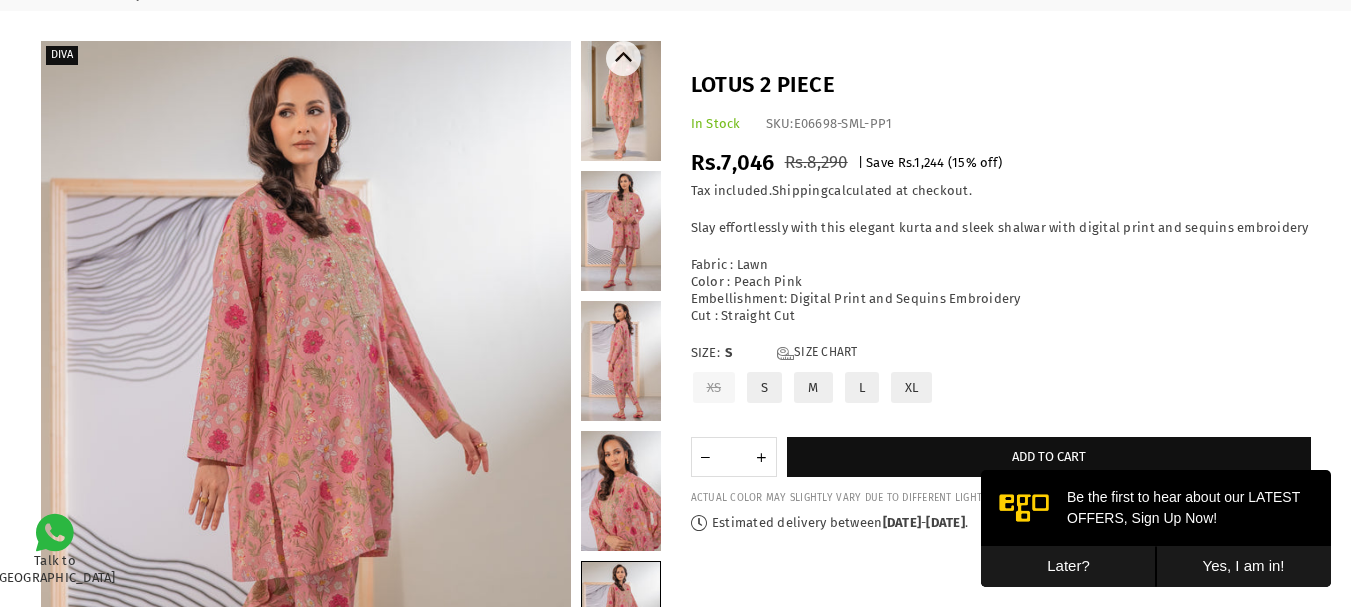 click at bounding box center [621, 101] 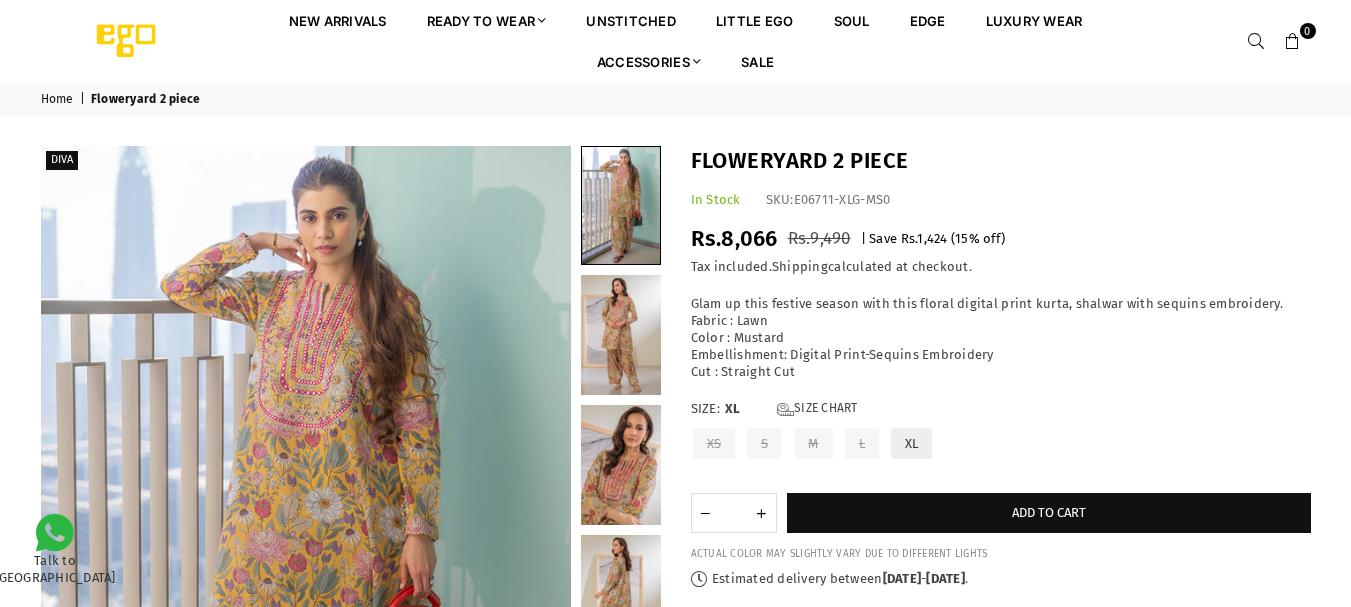 scroll, scrollTop: 0, scrollLeft: 0, axis: both 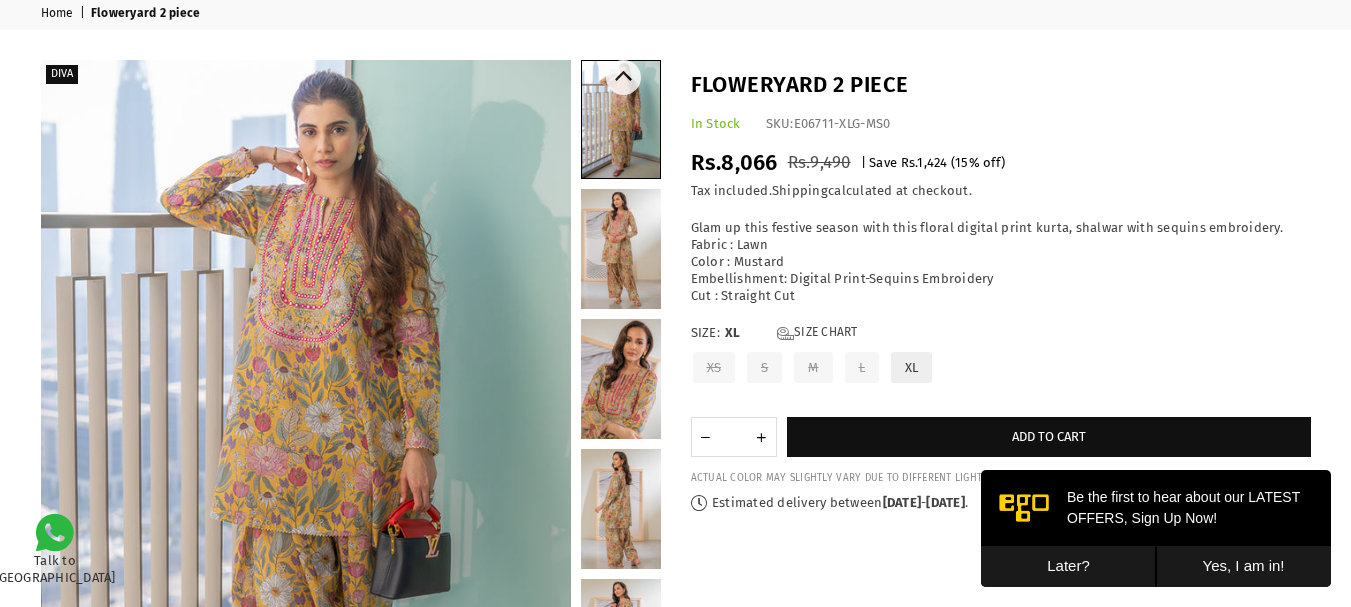 click at bounding box center (621, 249) 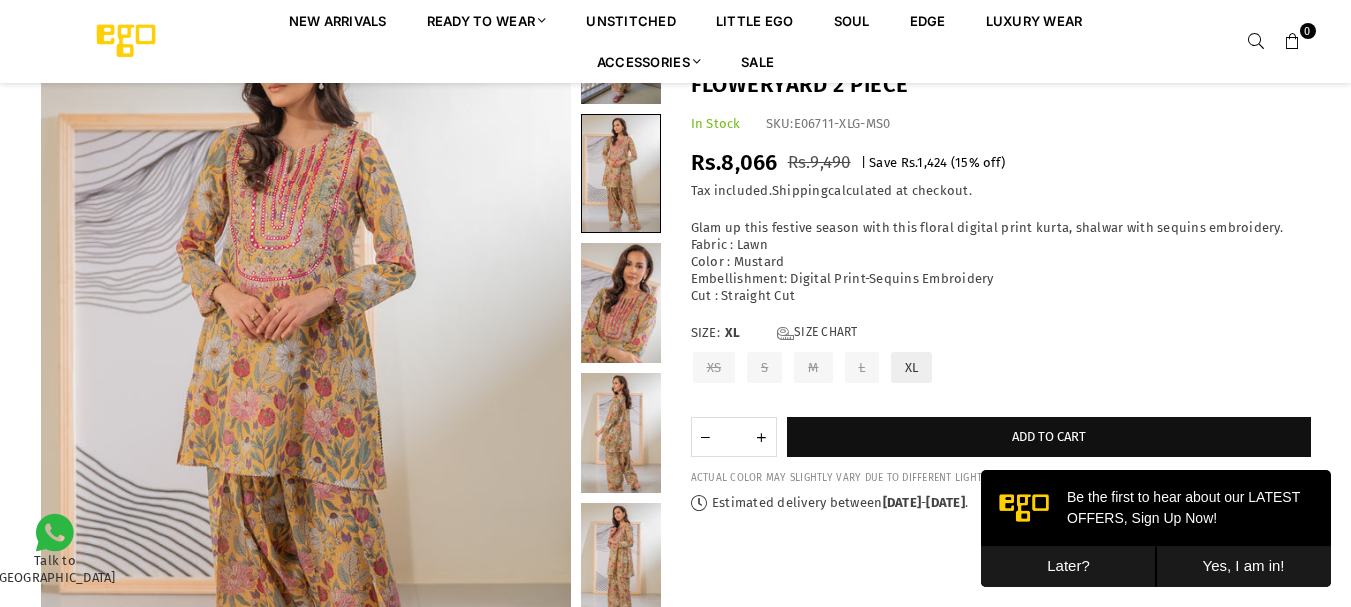 scroll, scrollTop: 144, scrollLeft: 0, axis: vertical 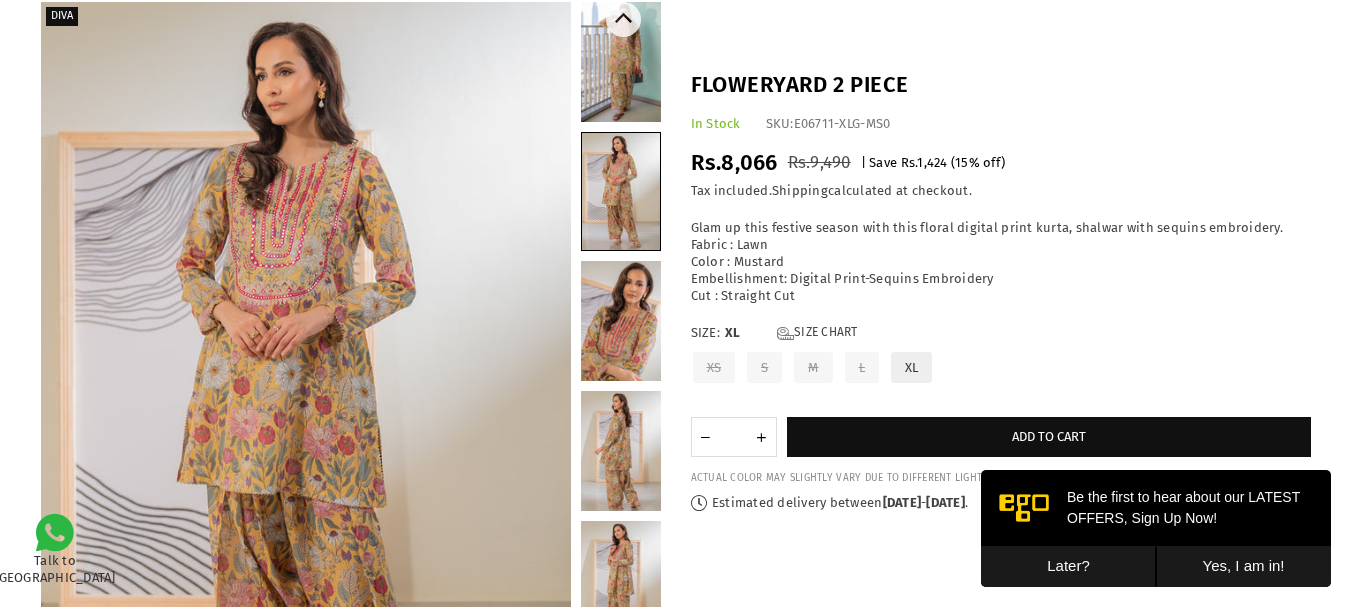 click at bounding box center [621, 321] 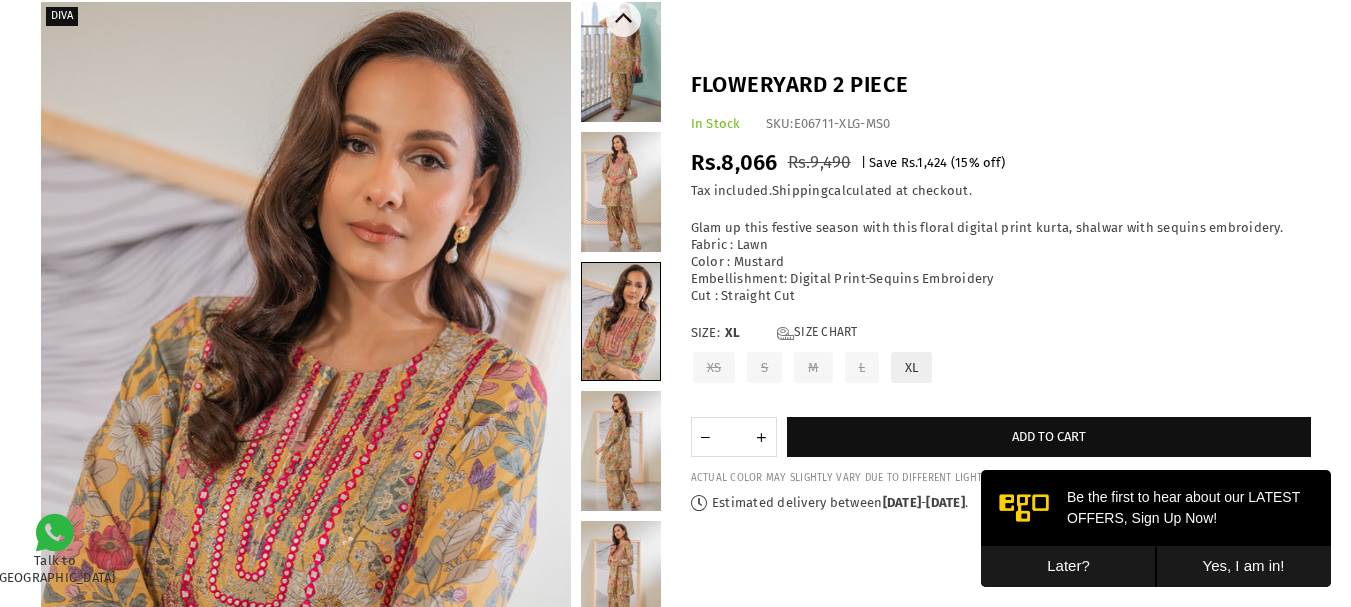 click at bounding box center (621, 451) 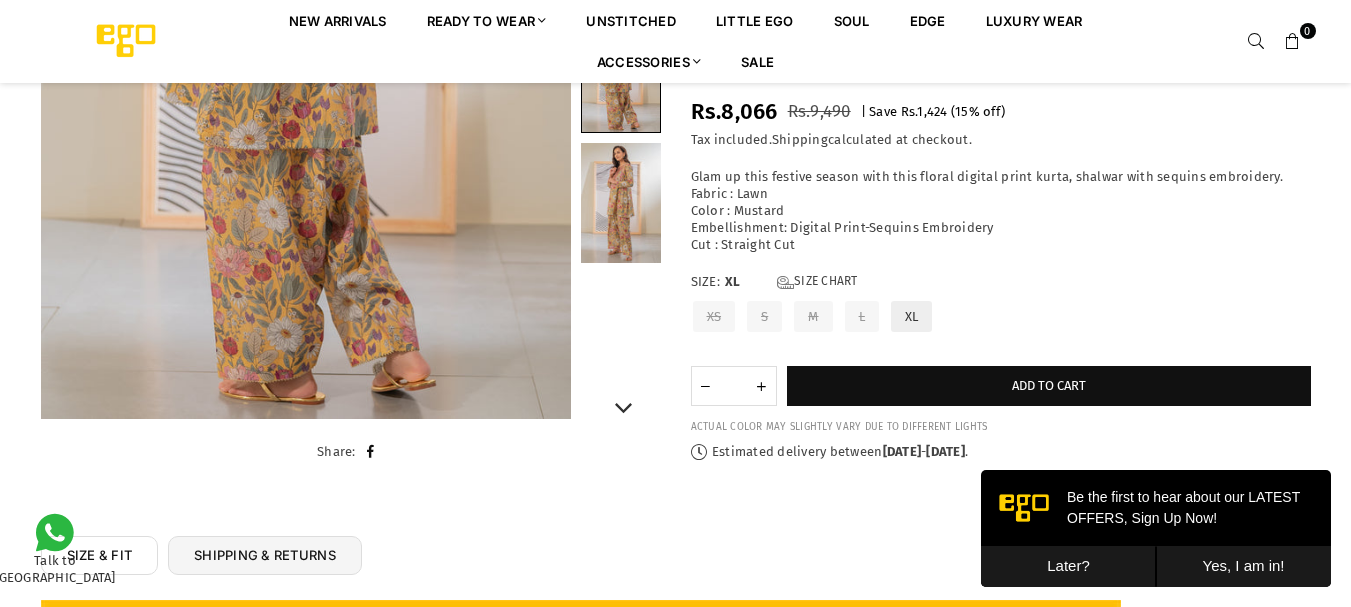 scroll, scrollTop: 522, scrollLeft: 0, axis: vertical 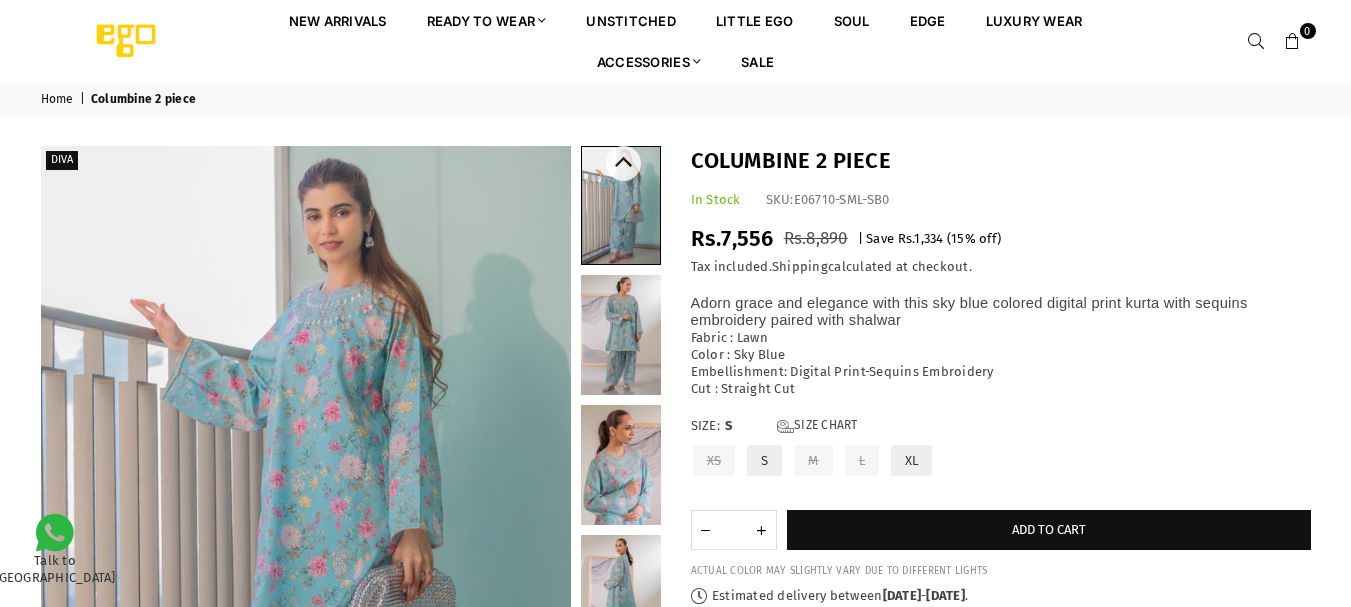 click at bounding box center [621, 335] 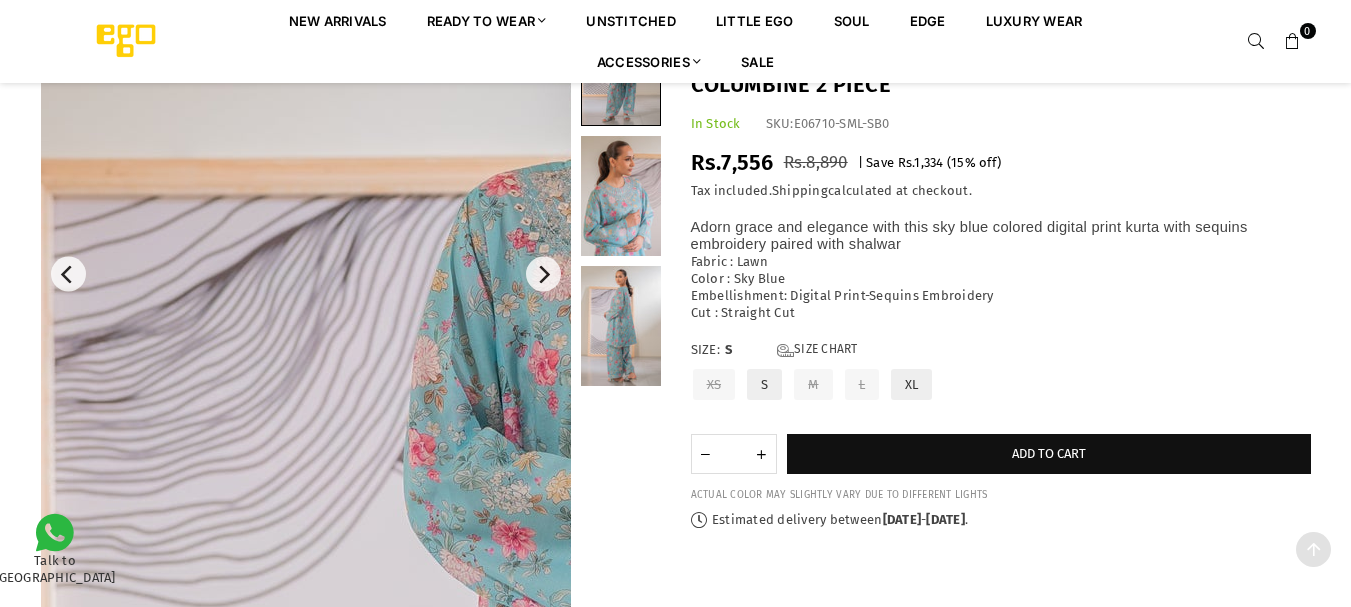 scroll, scrollTop: 455, scrollLeft: 0, axis: vertical 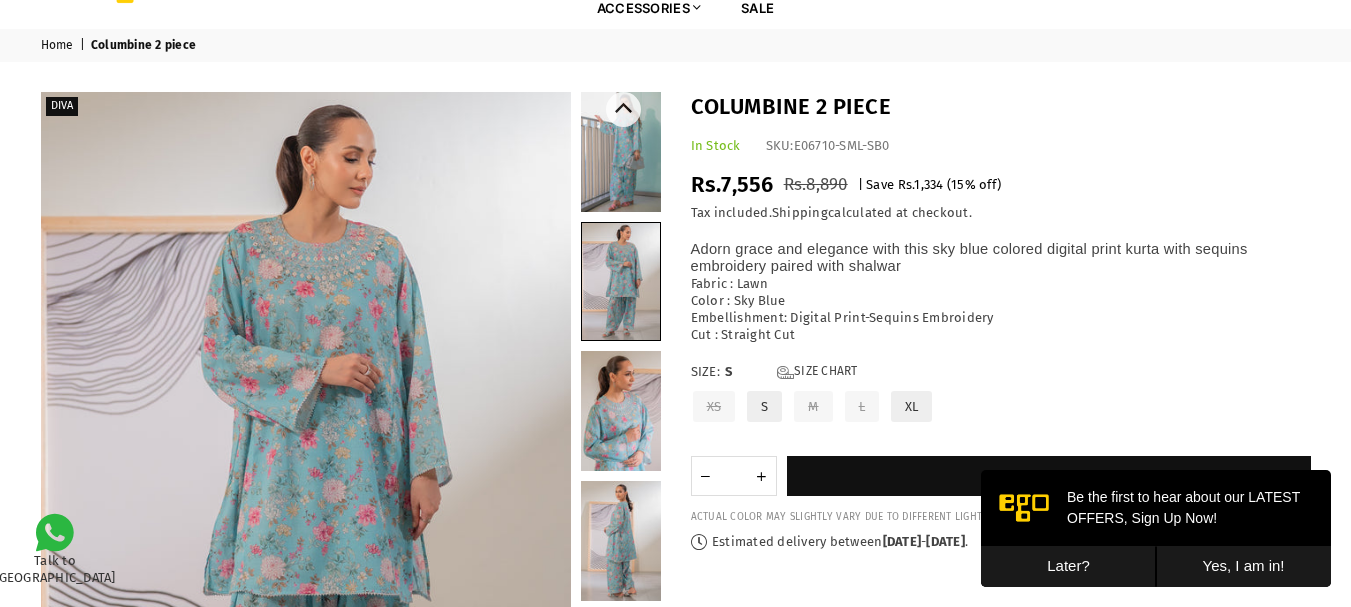 click at bounding box center [621, 411] 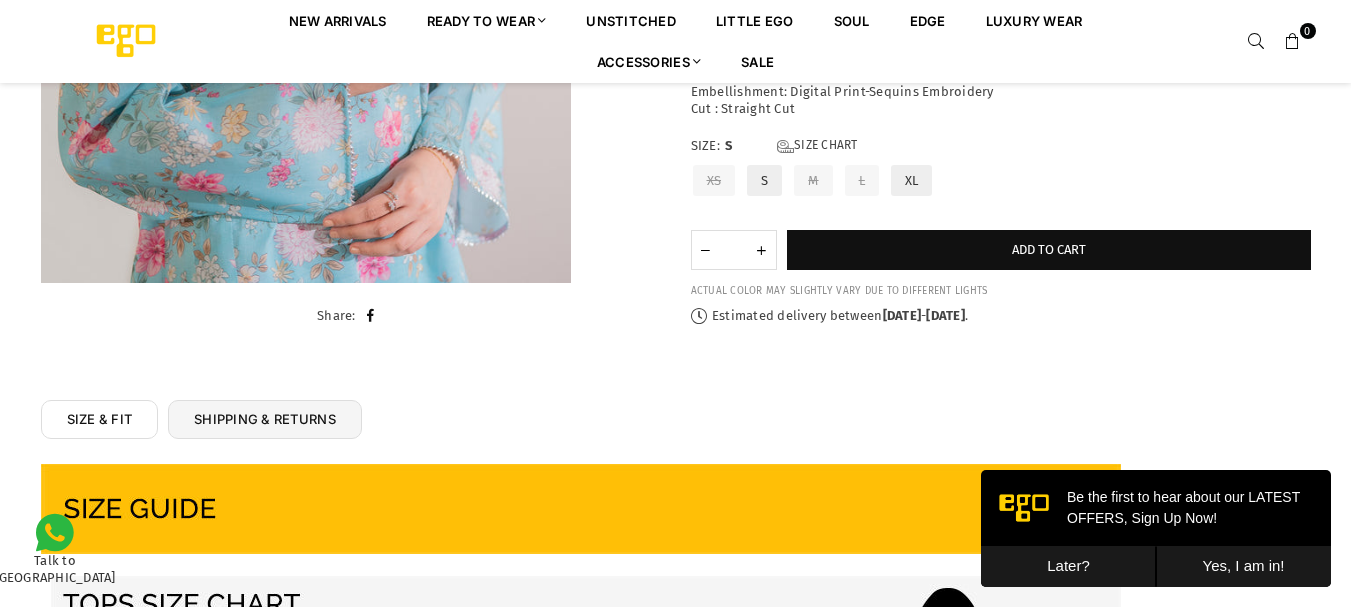 scroll, scrollTop: 0, scrollLeft: 0, axis: both 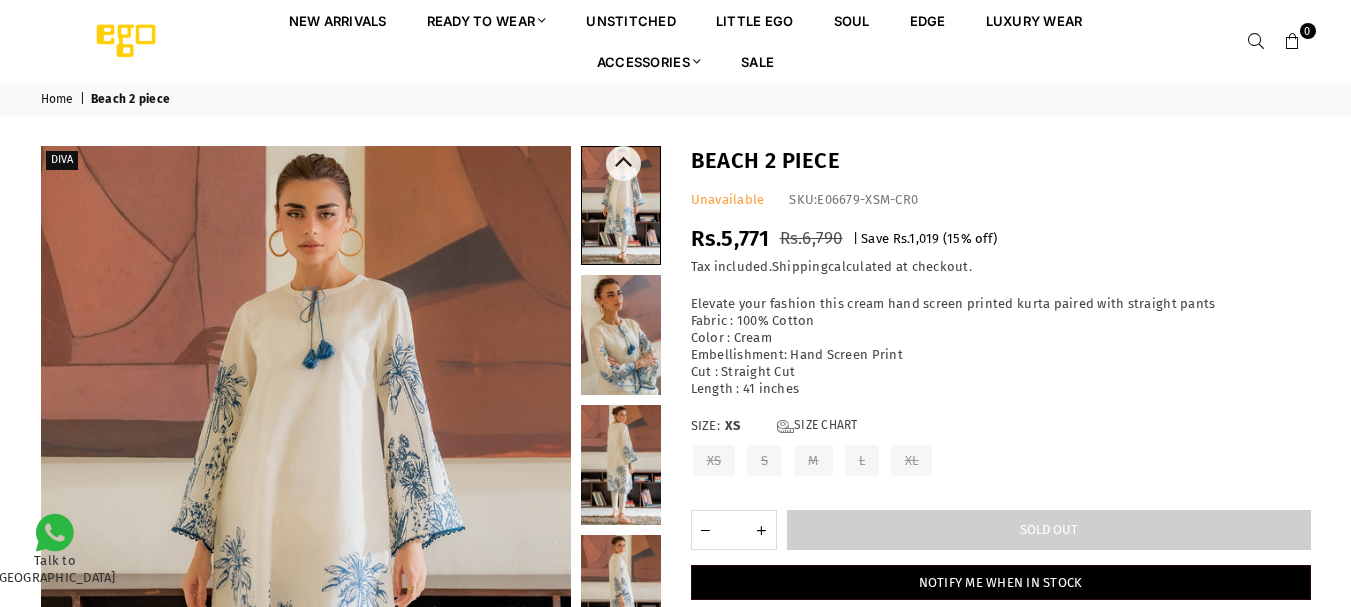 click at bounding box center (621, 335) 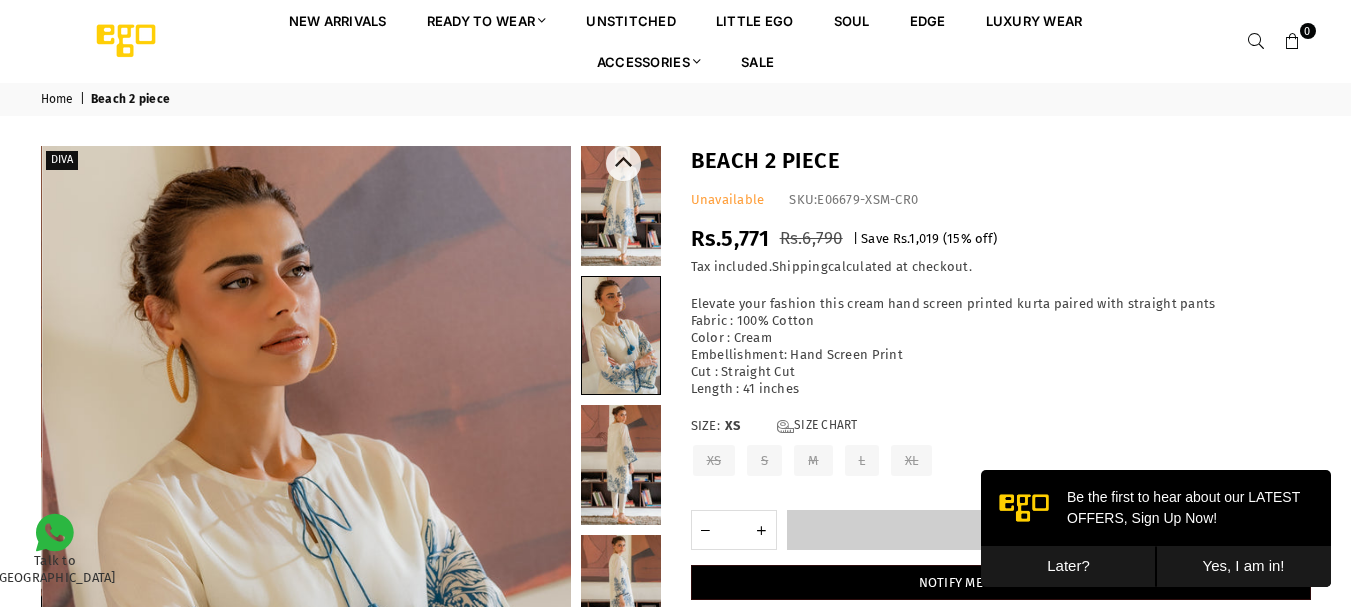 scroll, scrollTop: 0, scrollLeft: 0, axis: both 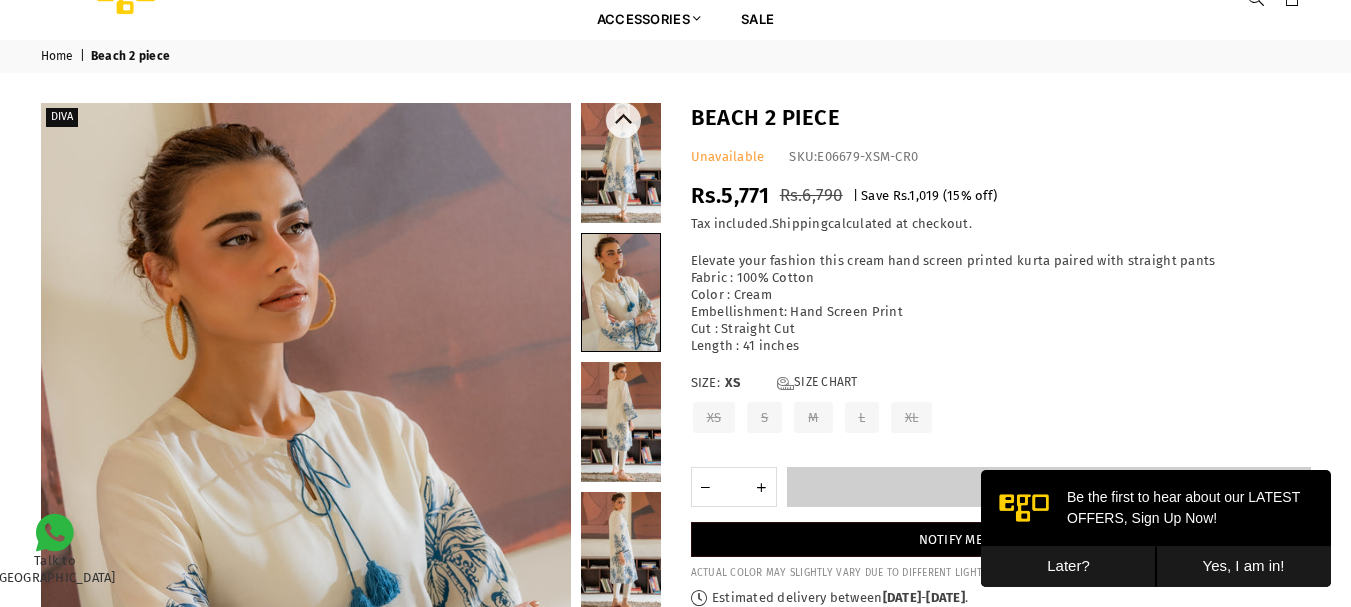 click at bounding box center [621, 422] 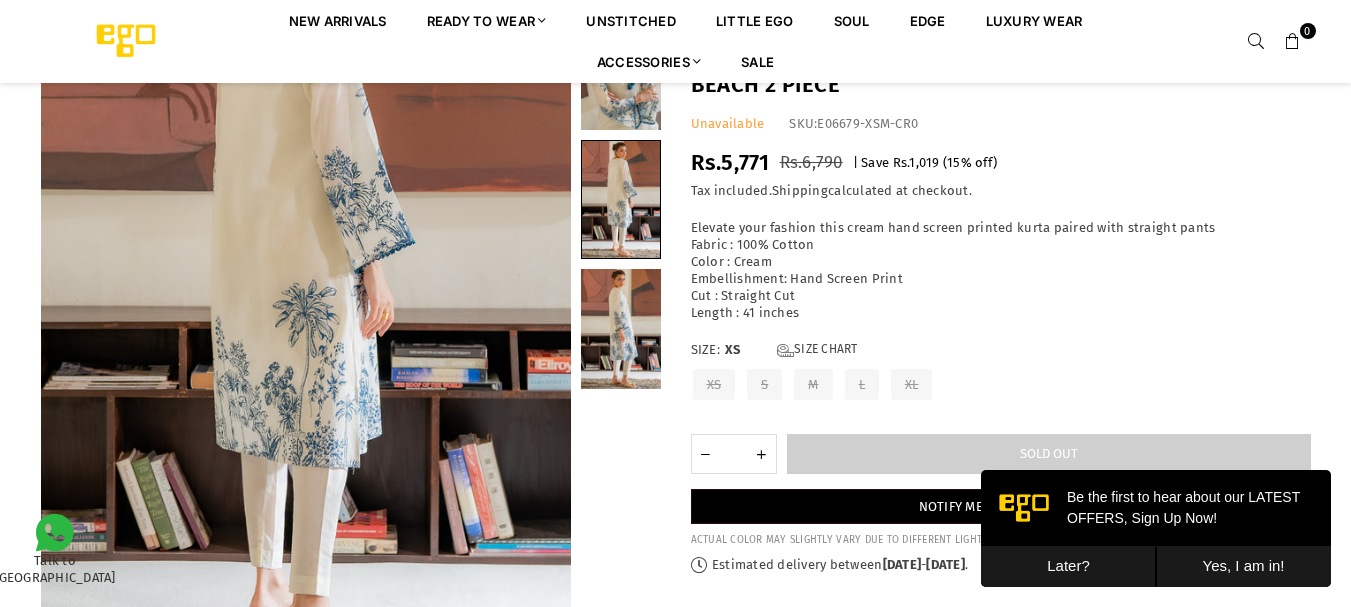 scroll, scrollTop: 226, scrollLeft: 0, axis: vertical 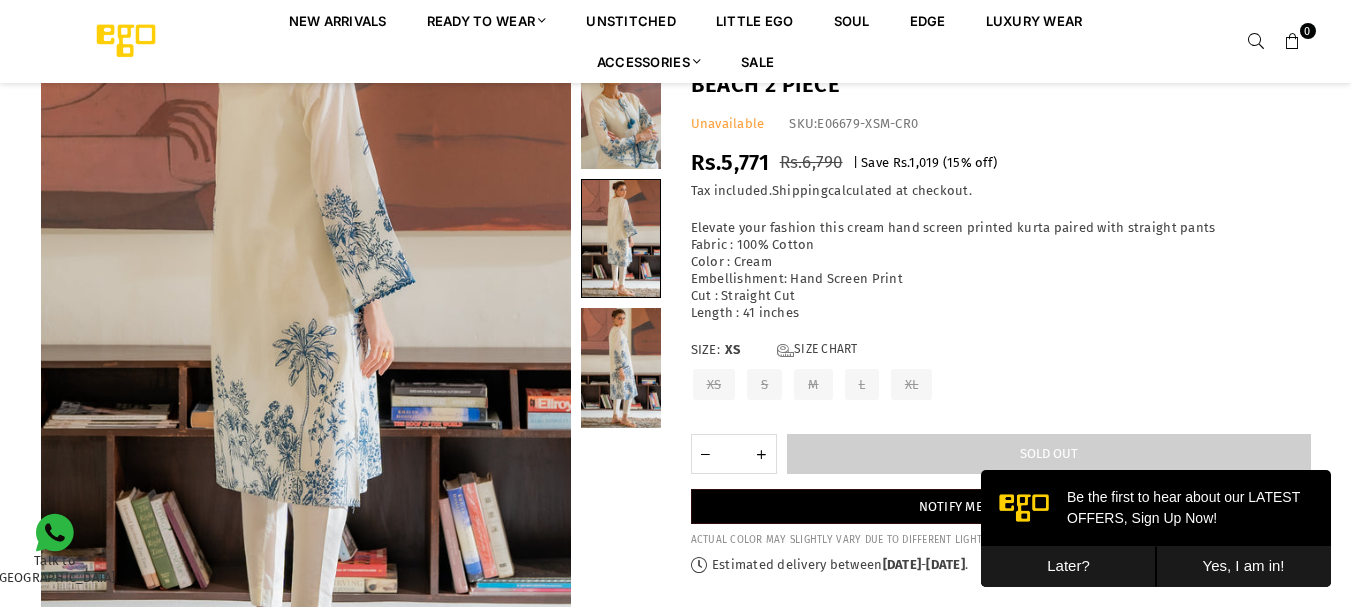 click at bounding box center (621, 368) 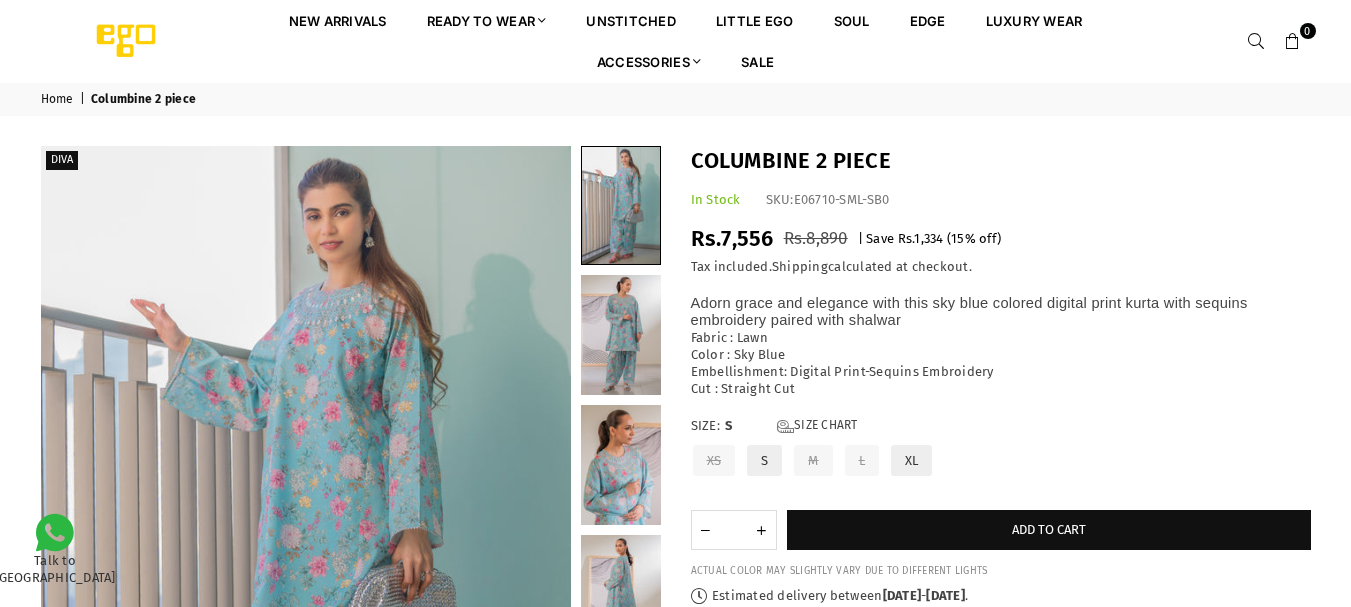 scroll, scrollTop: 0, scrollLeft: 0, axis: both 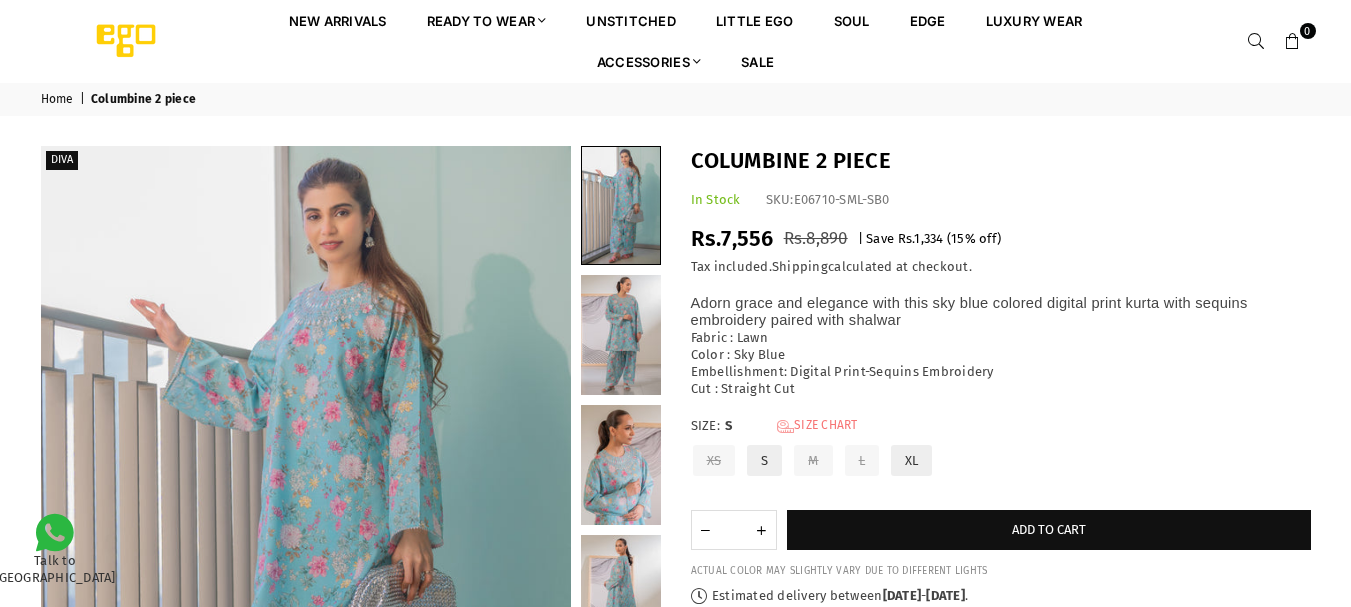 click on "Size Chart" at bounding box center (817, 426) 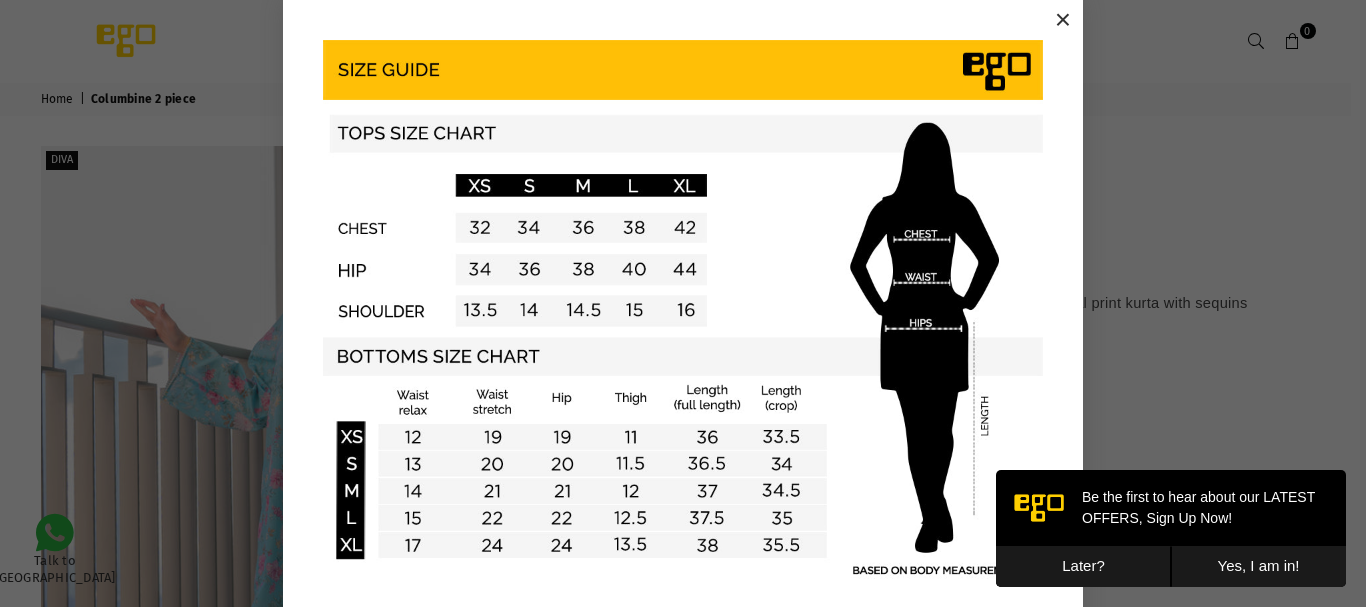 scroll, scrollTop: 0, scrollLeft: 0, axis: both 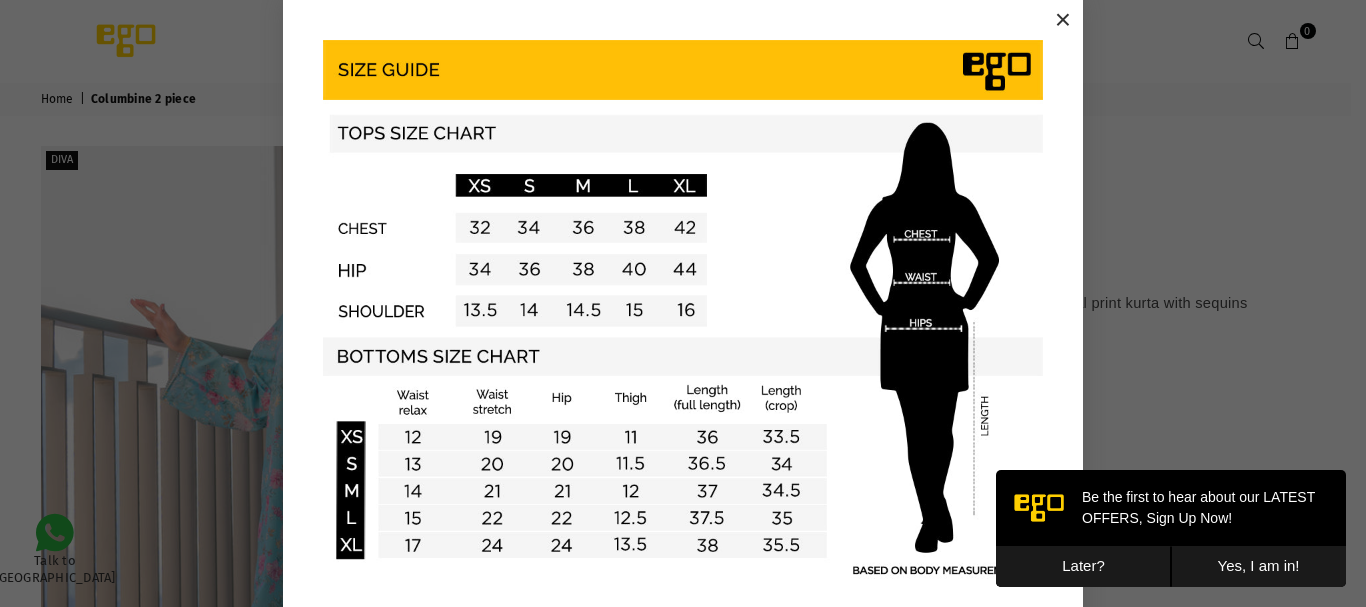 click on "Later?" at bounding box center [1083, 566] 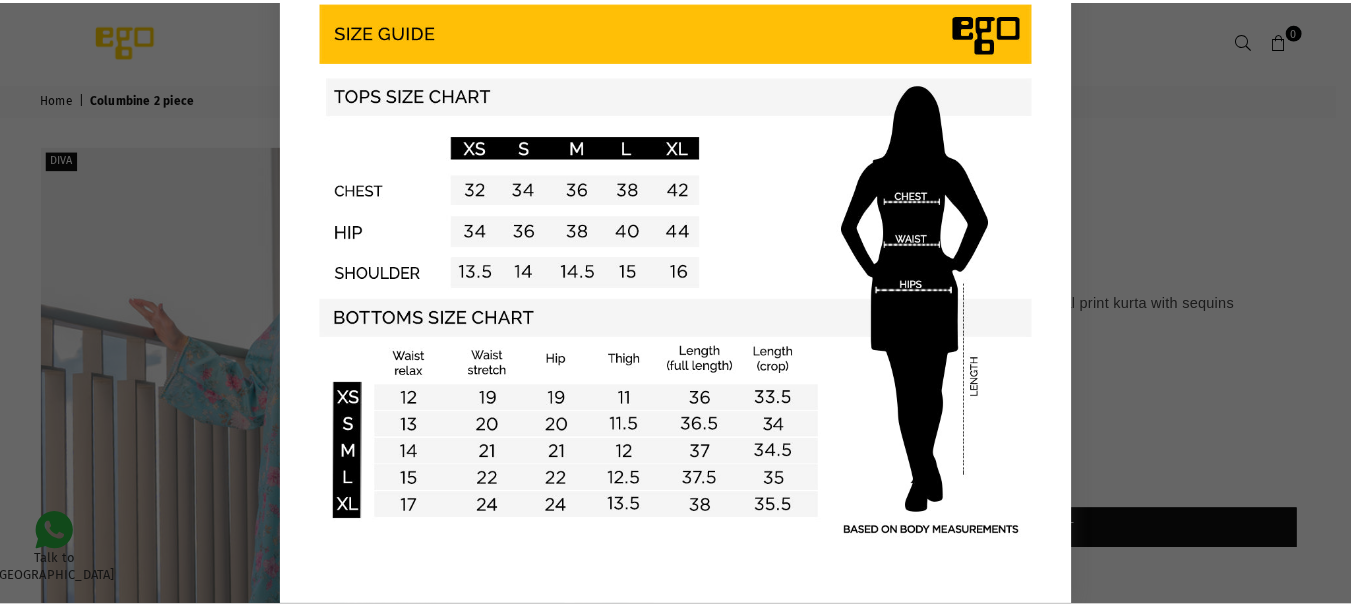 scroll, scrollTop: 0, scrollLeft: 0, axis: both 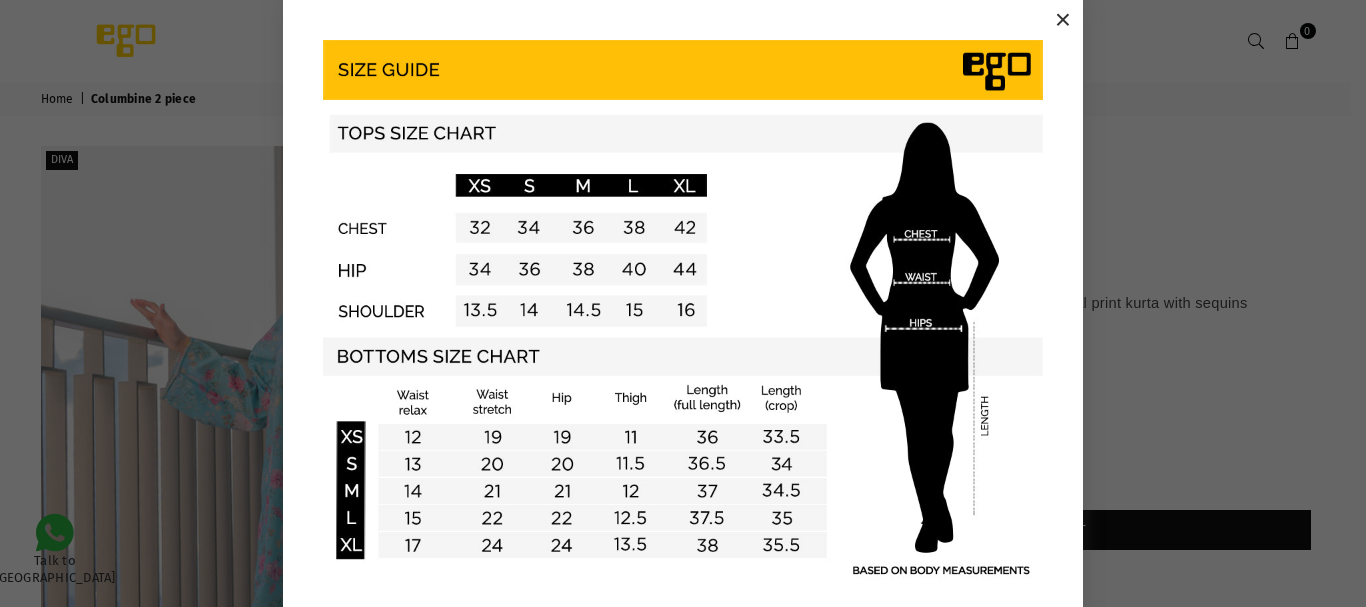 click on "×" at bounding box center [683, 322] 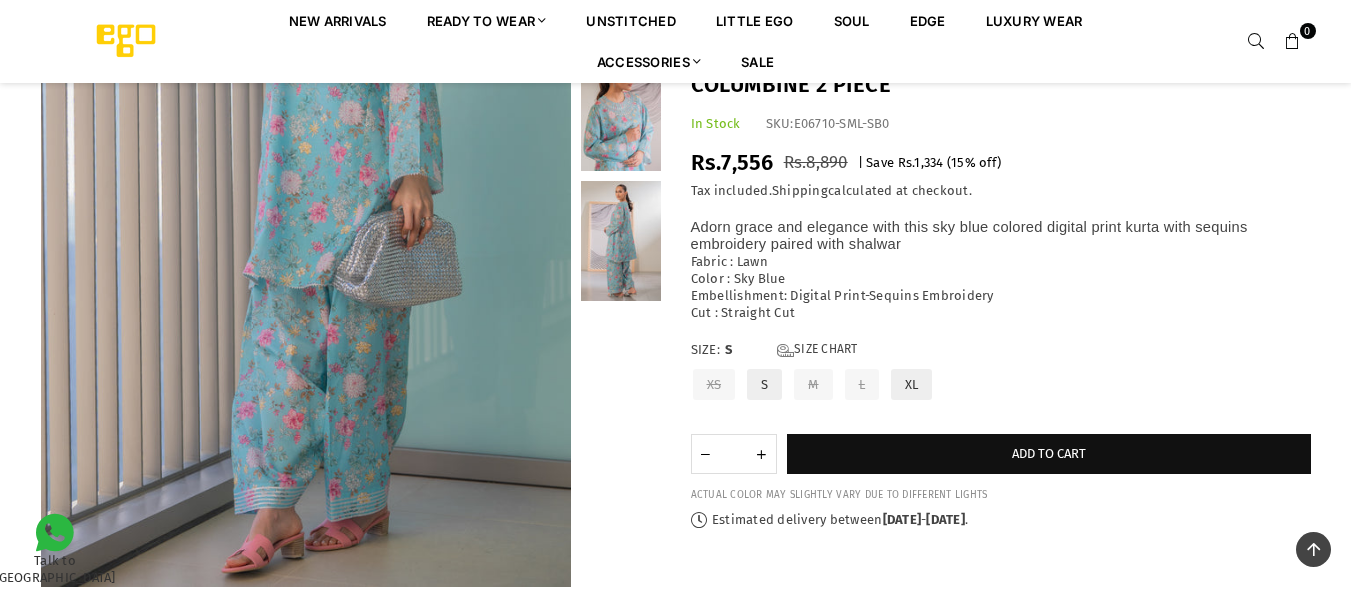 scroll, scrollTop: 346, scrollLeft: 0, axis: vertical 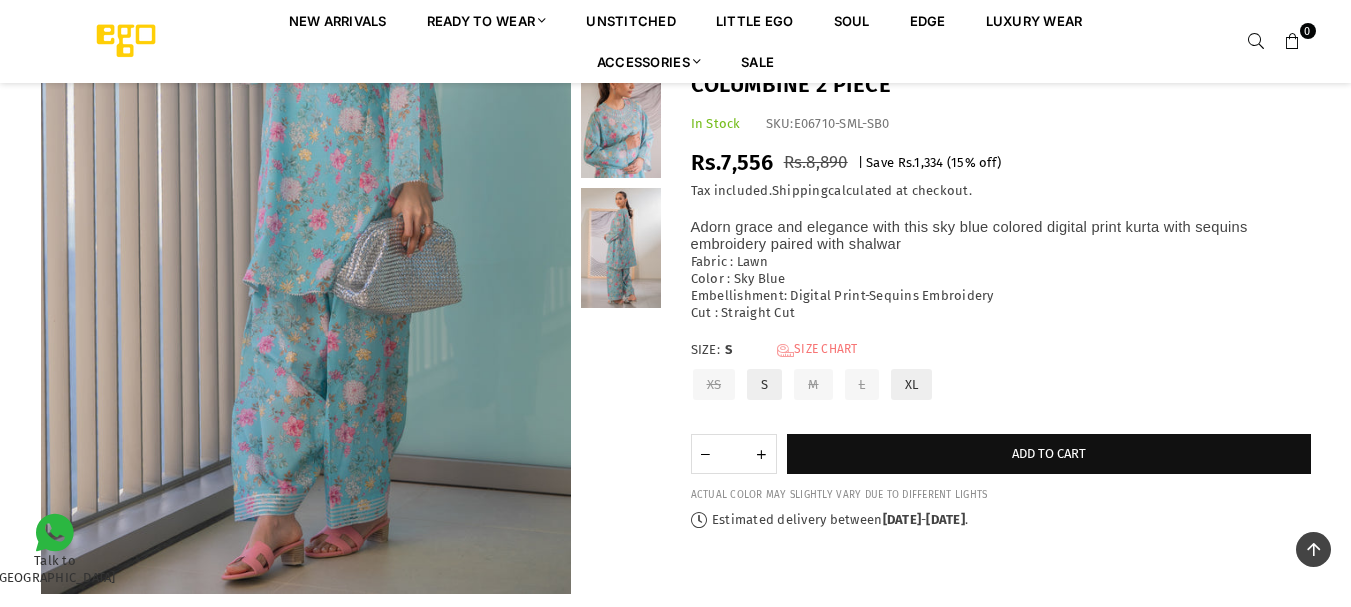 click on "Size Chart" at bounding box center (817, 350) 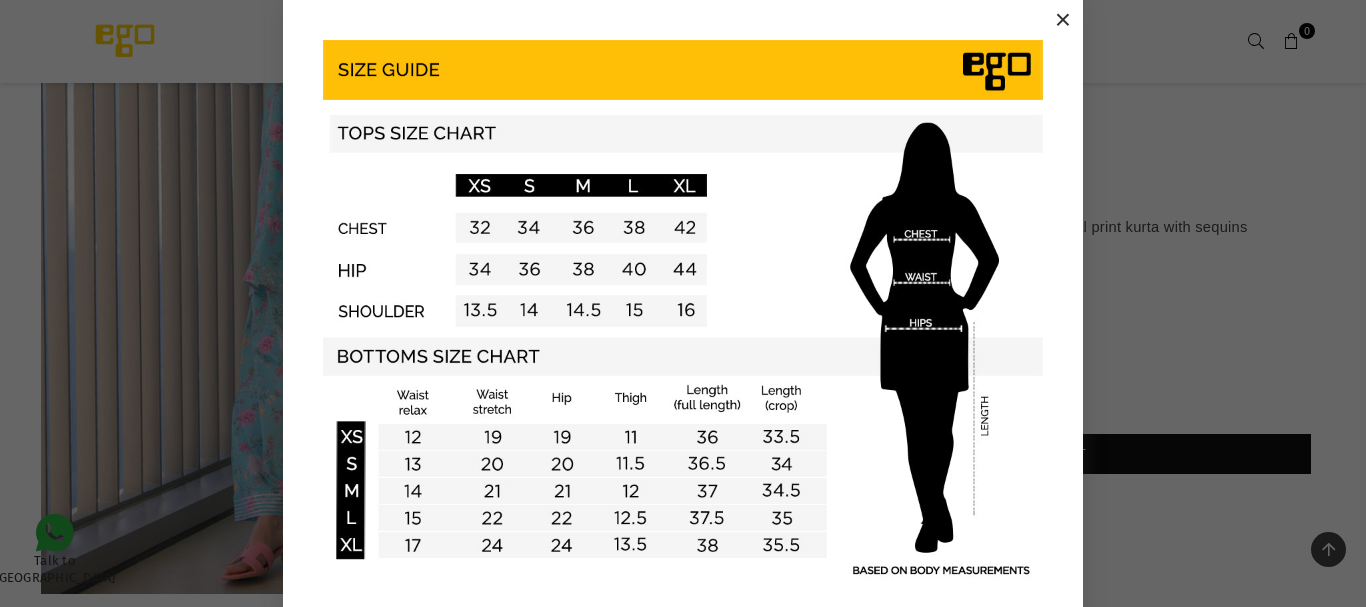 click on "×" at bounding box center [1063, 20] 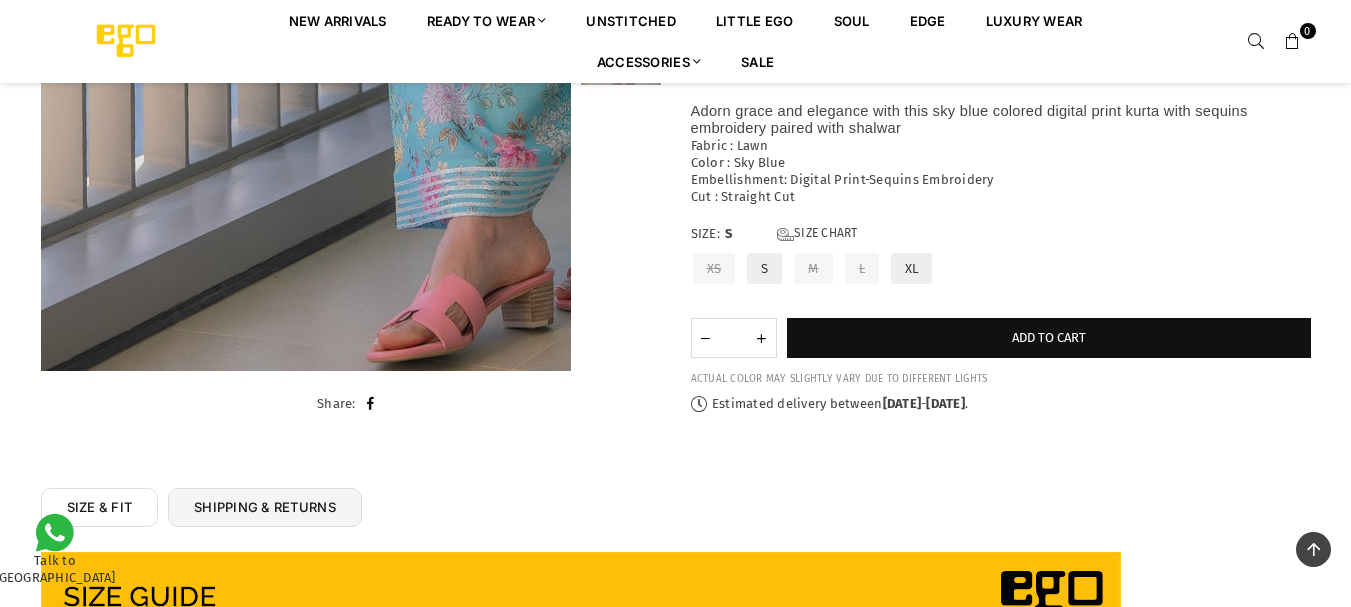 scroll, scrollTop: 595, scrollLeft: 0, axis: vertical 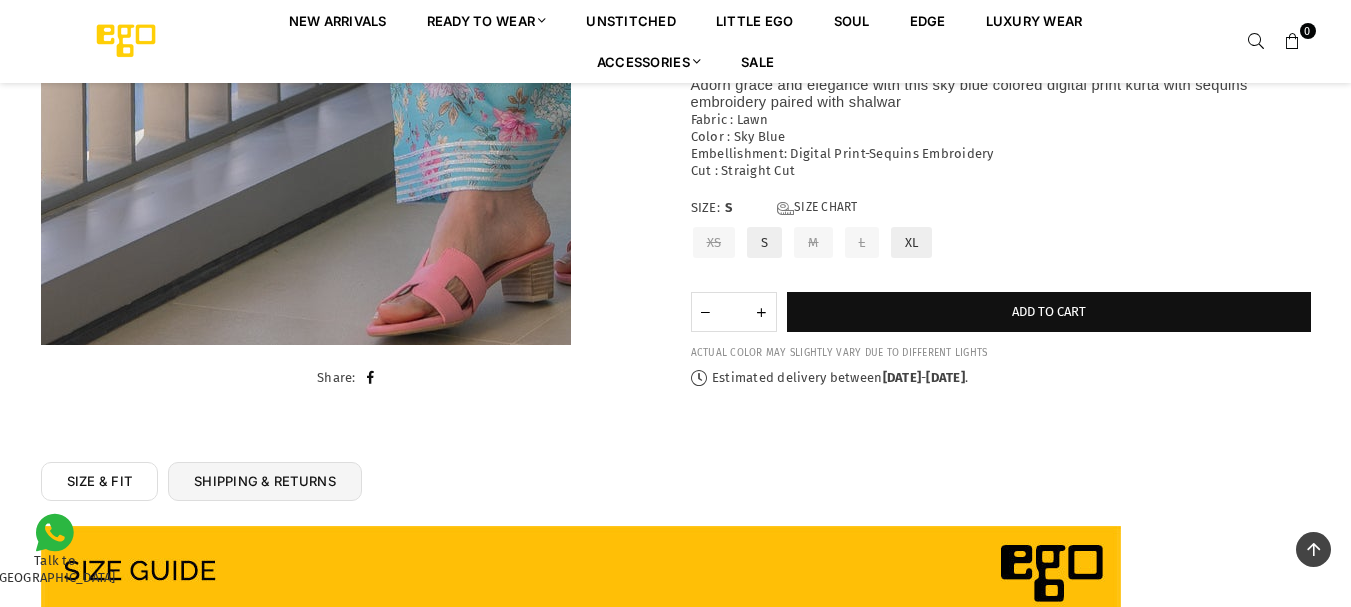 click on "SIZE & FIT" at bounding box center (100, 481) 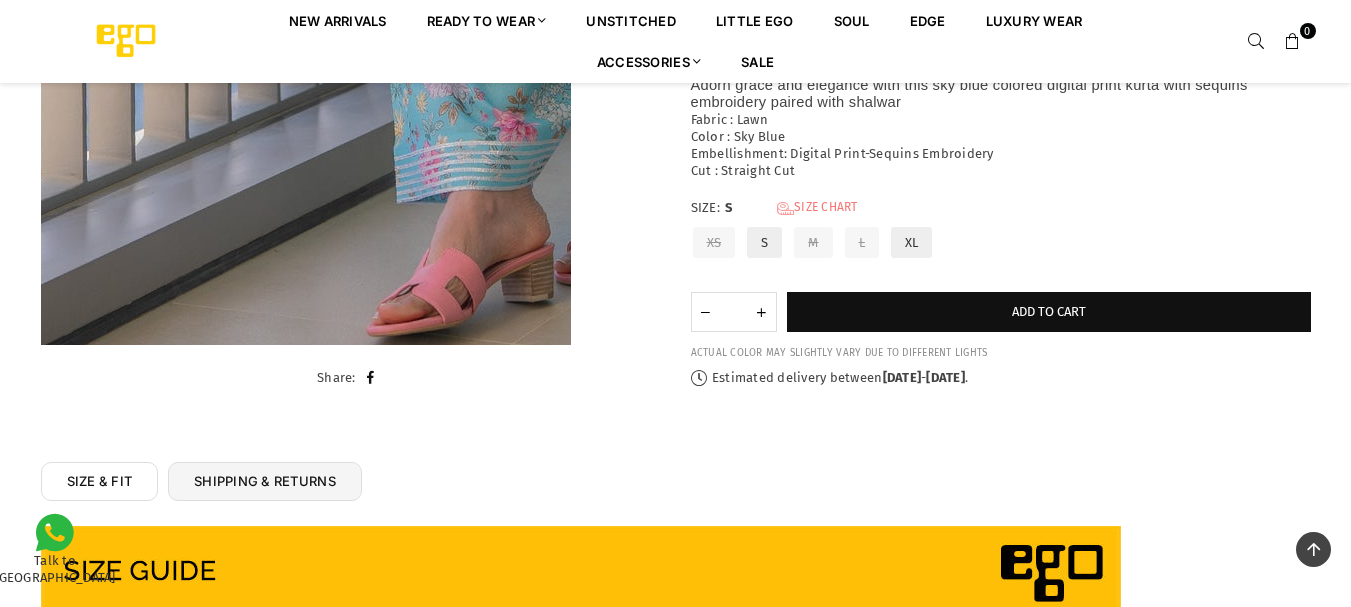 click on "Size Chart" at bounding box center [817, 208] 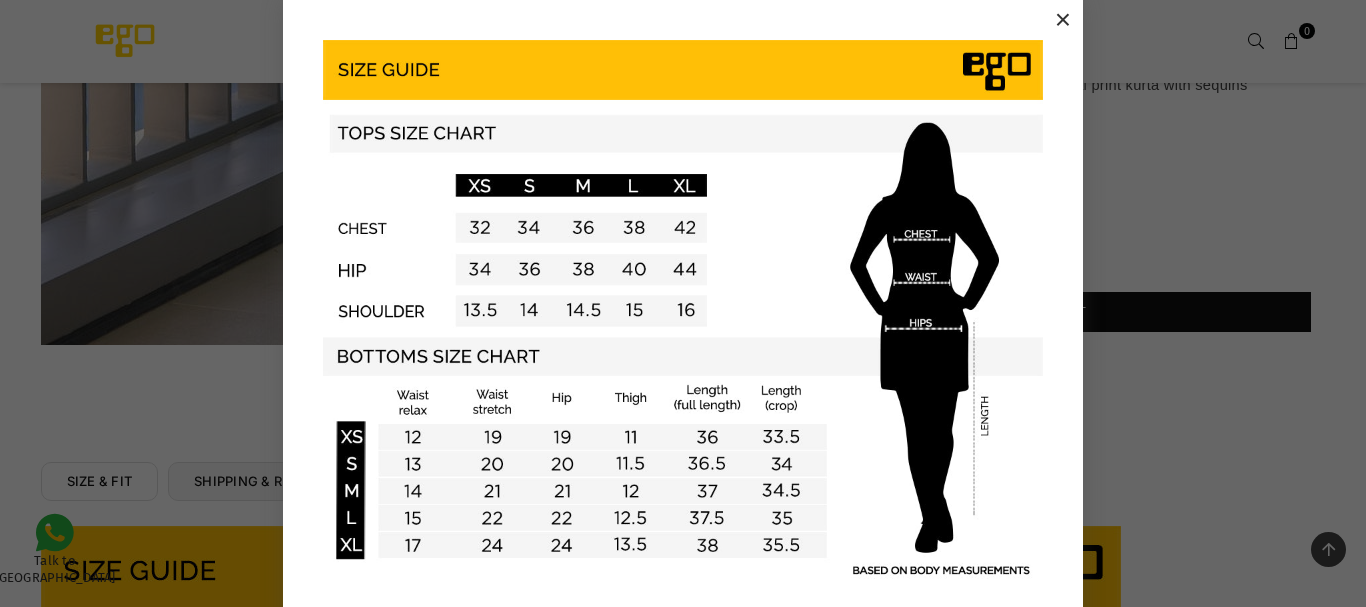 click on "×" at bounding box center (1063, 20) 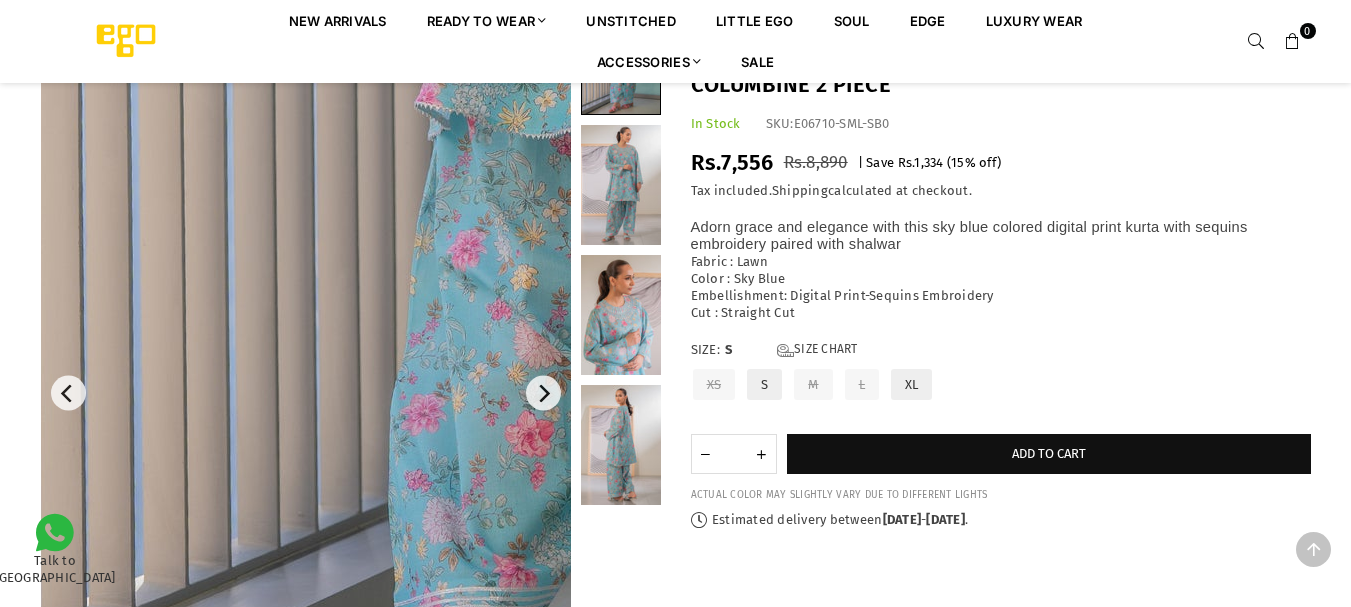 scroll, scrollTop: 144, scrollLeft: 0, axis: vertical 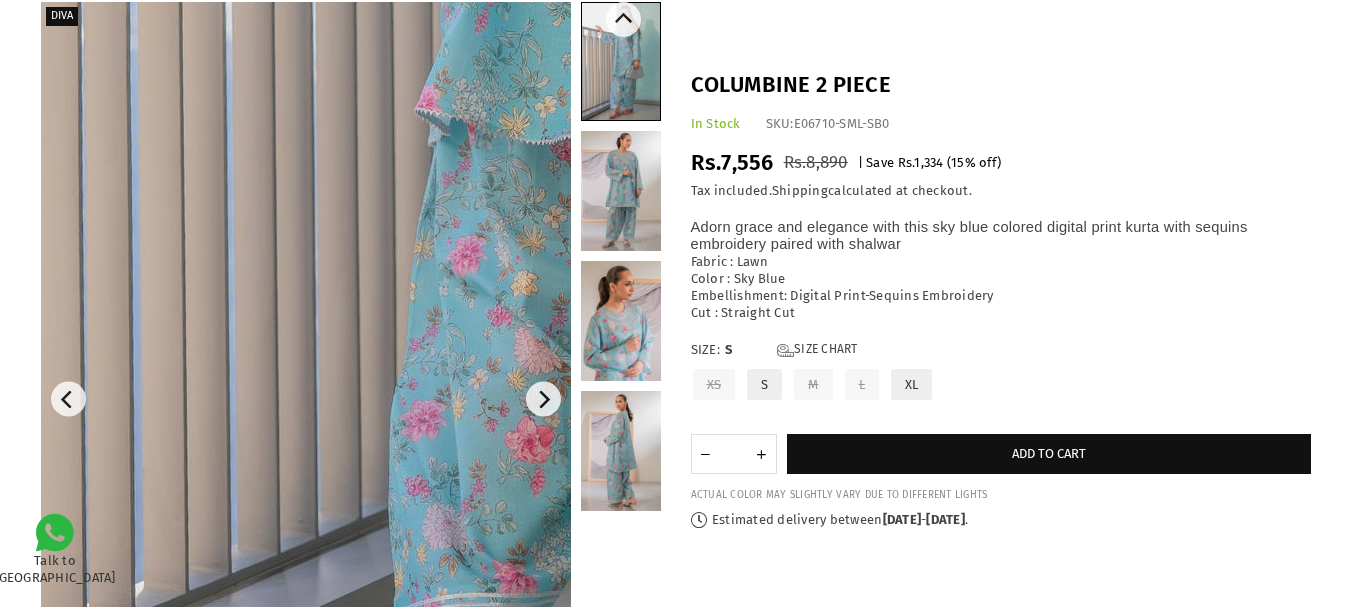 click at bounding box center (621, 191) 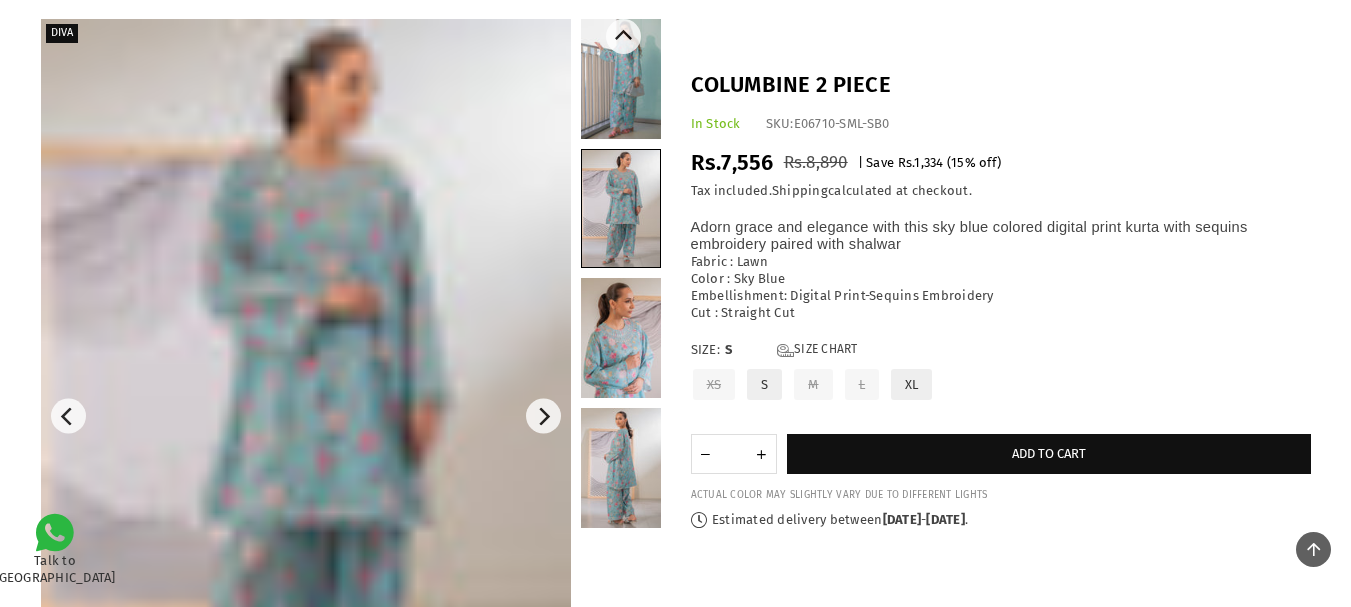 scroll, scrollTop: 125, scrollLeft: 0, axis: vertical 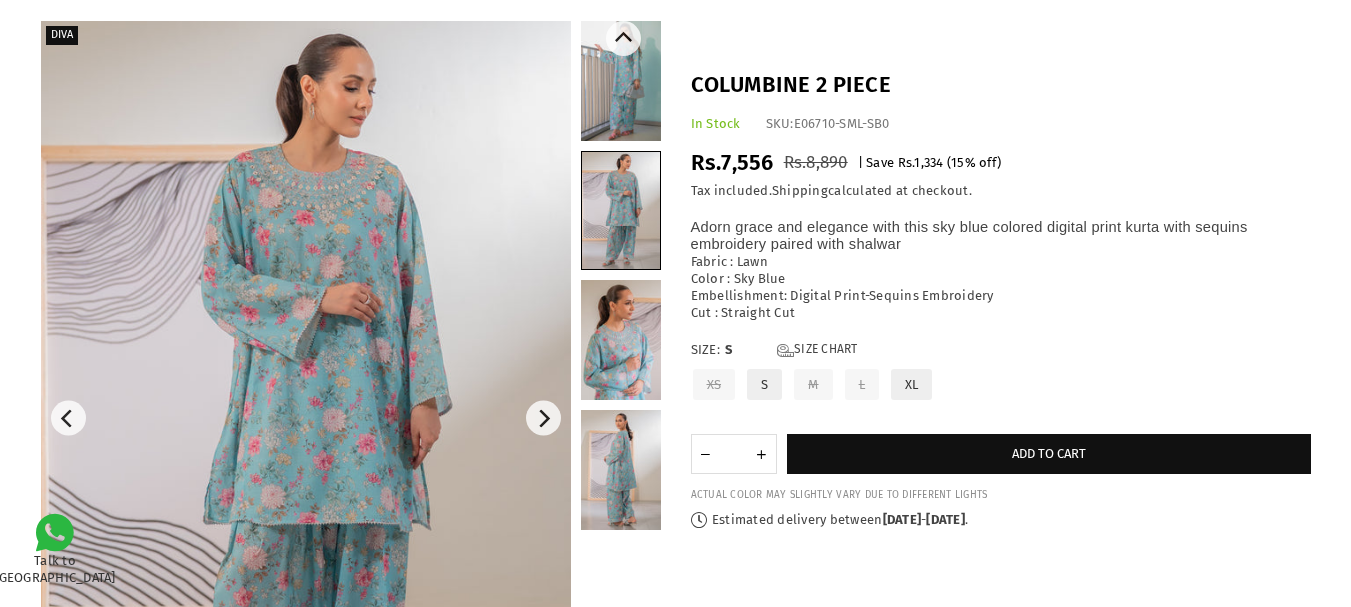 click at bounding box center (621, 340) 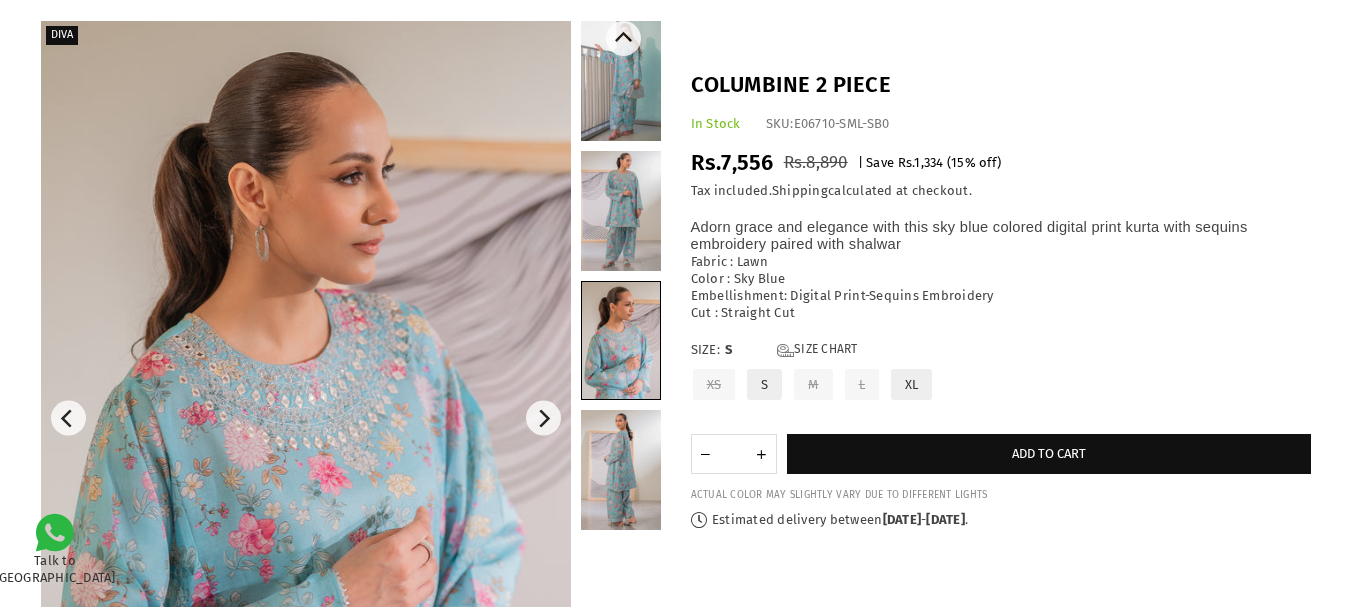 click at bounding box center (621, 470) 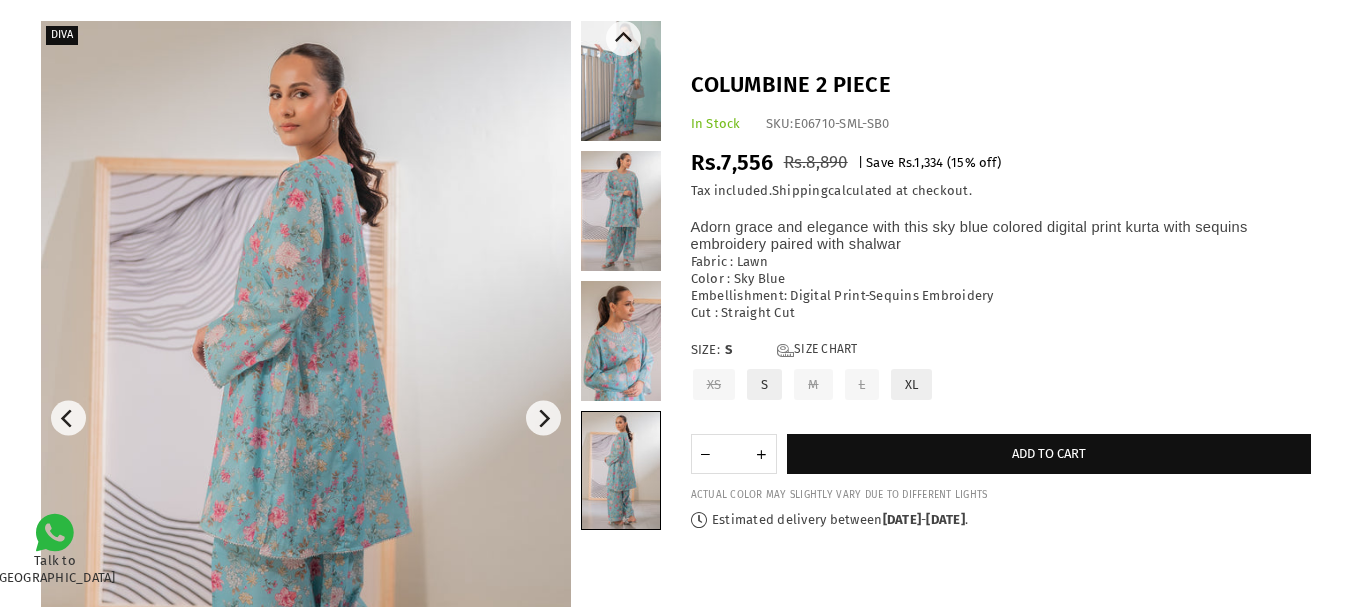 click at bounding box center [621, 341] 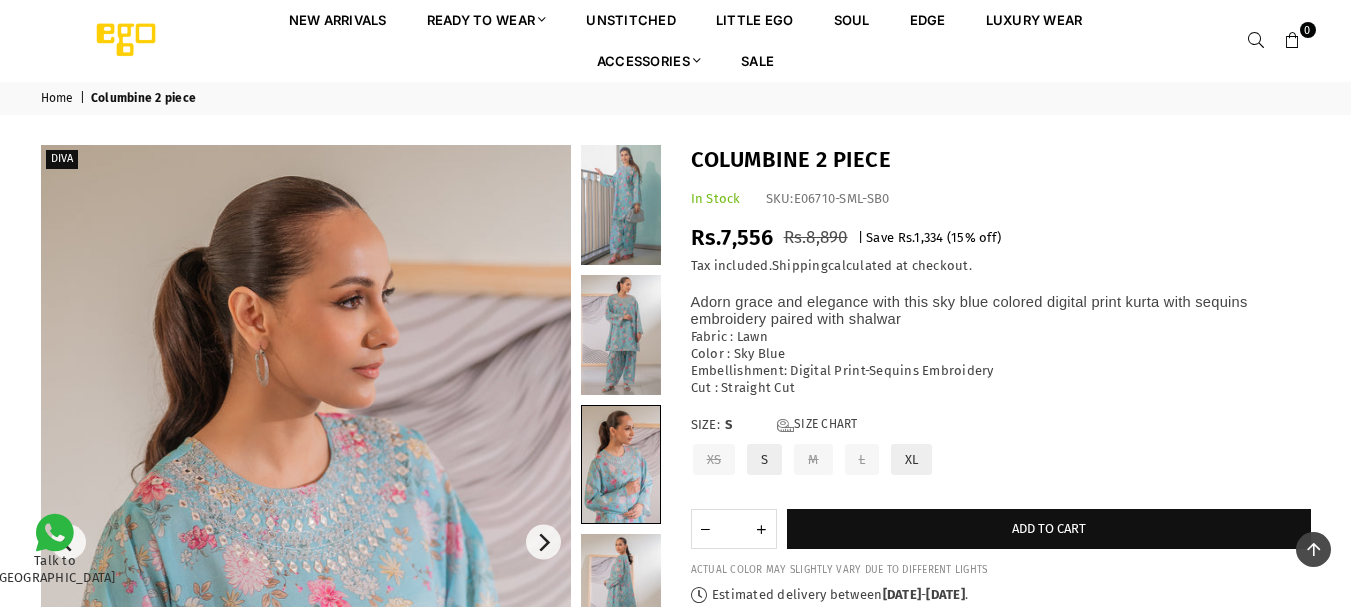 scroll, scrollTop: 0, scrollLeft: 0, axis: both 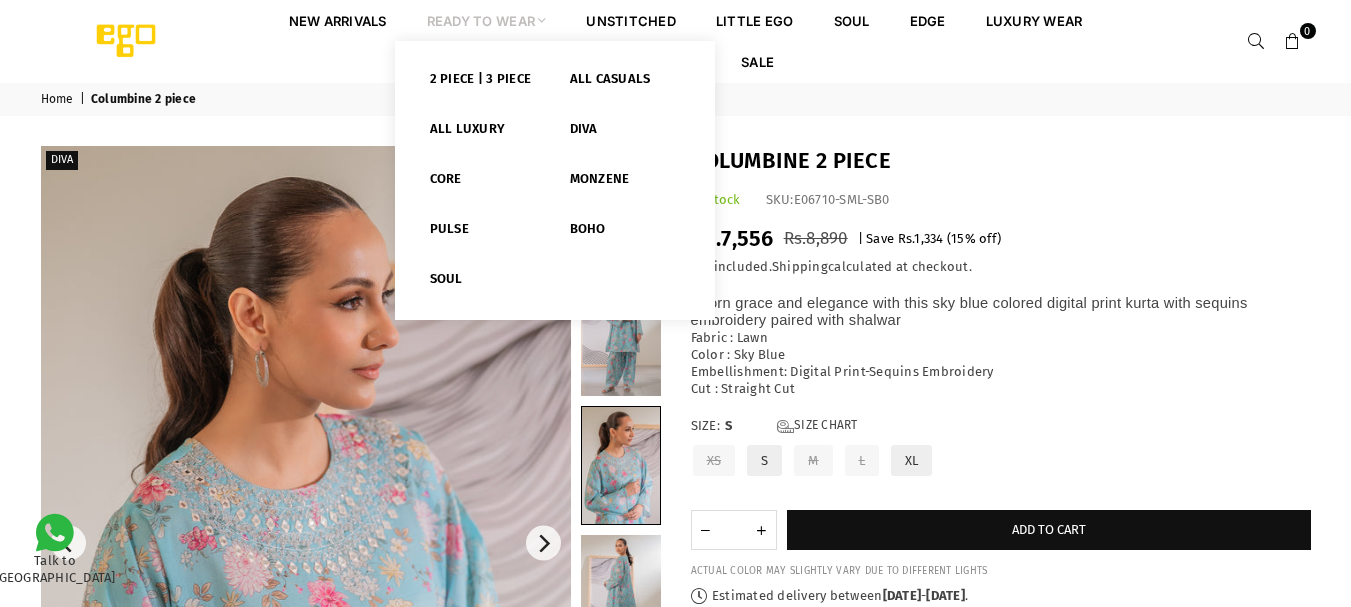 click on "Ready to Wear" at bounding box center [487, 20] 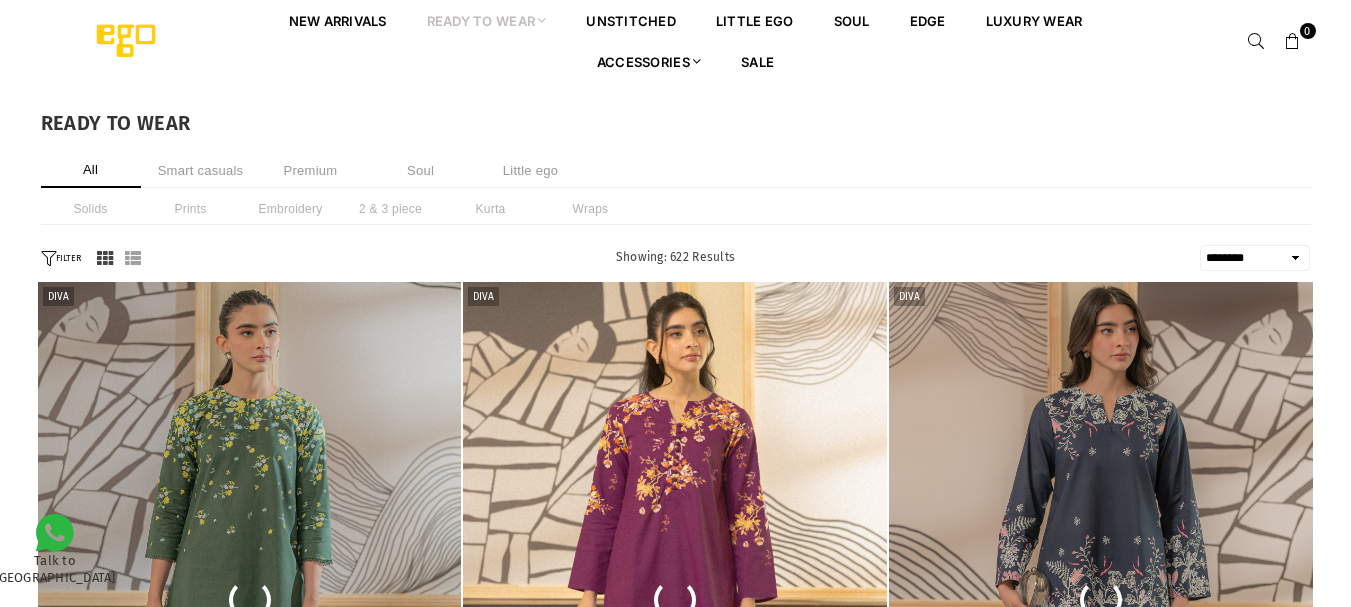 select on "******" 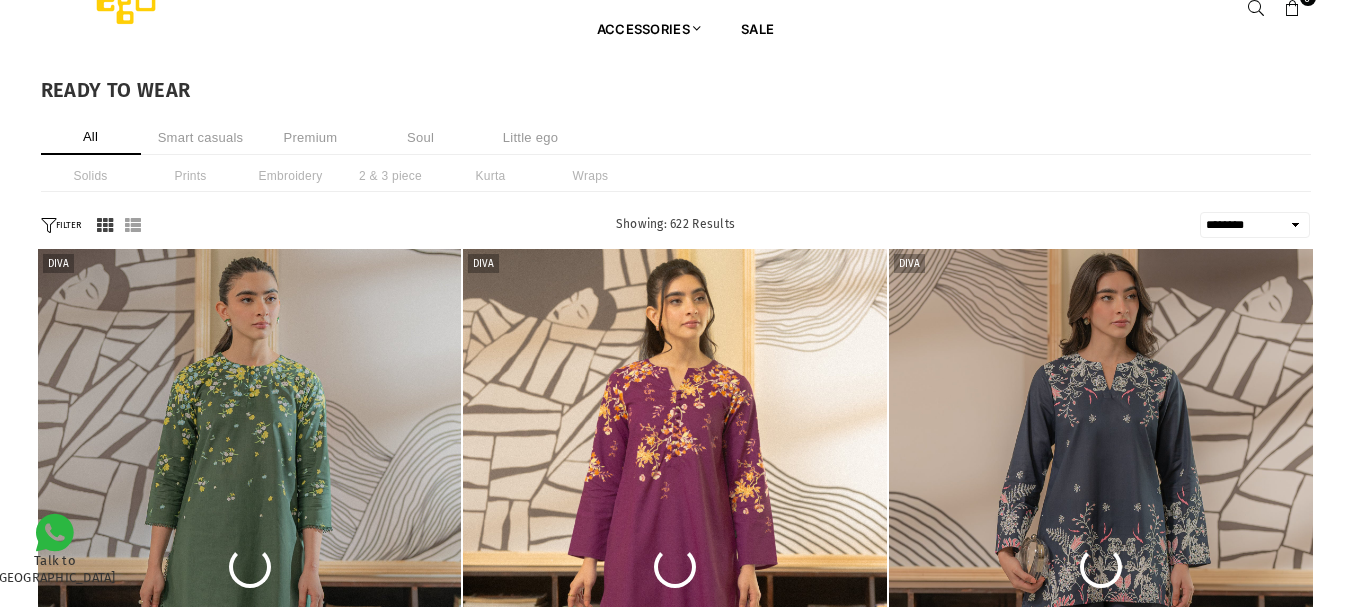 scroll, scrollTop: 39, scrollLeft: 0, axis: vertical 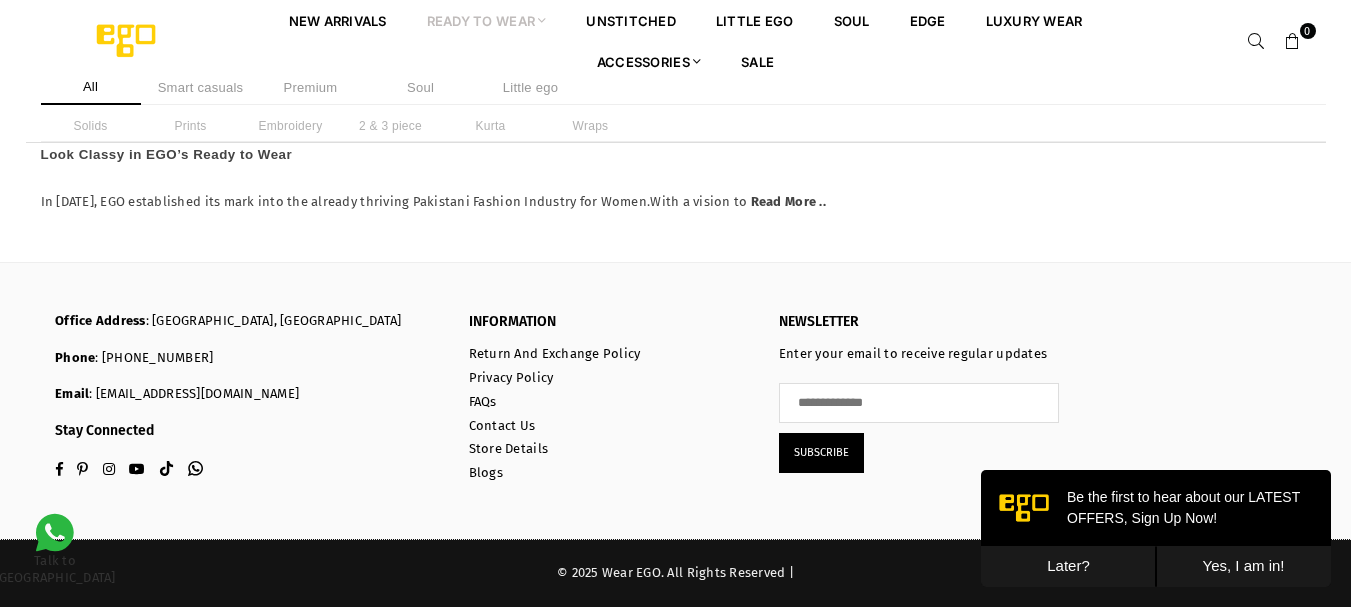 click on "Later?" at bounding box center [1068, 566] 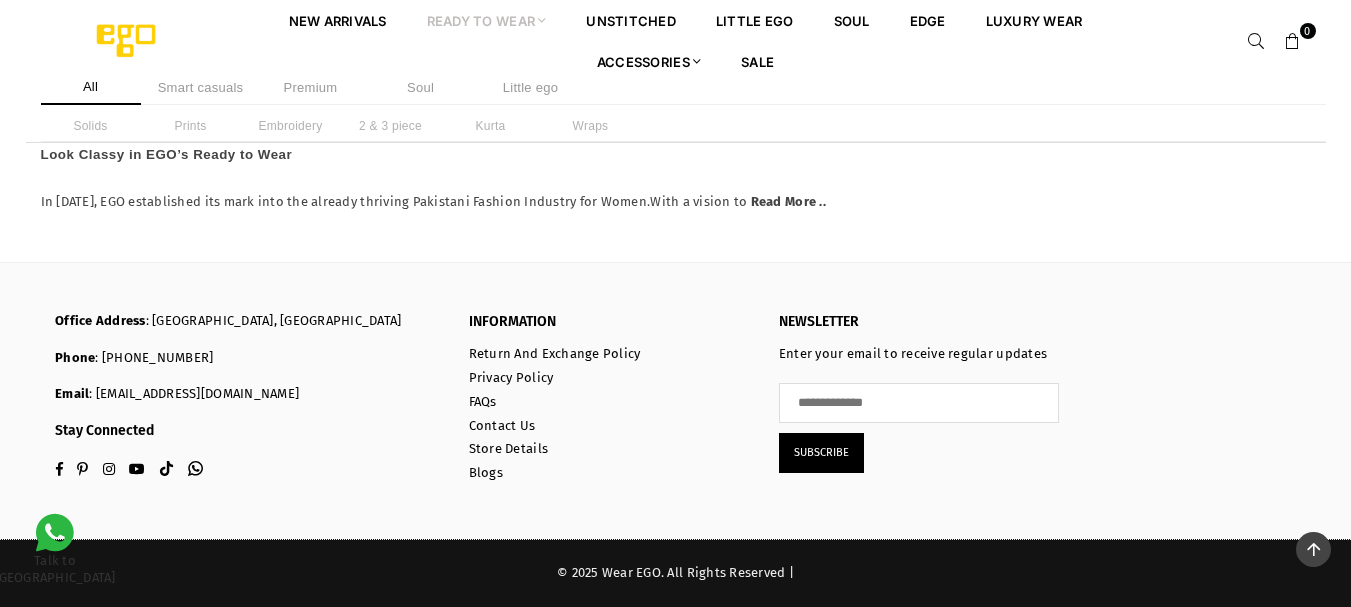 scroll, scrollTop: 28267, scrollLeft: 0, axis: vertical 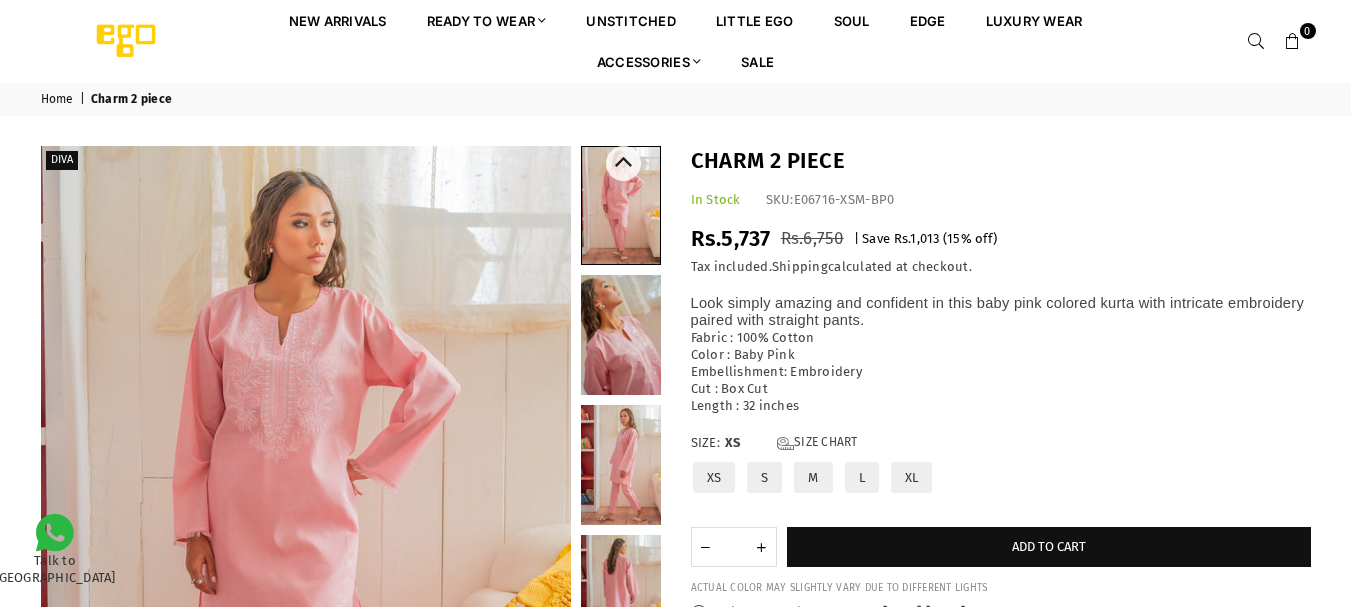 click at bounding box center (621, 335) 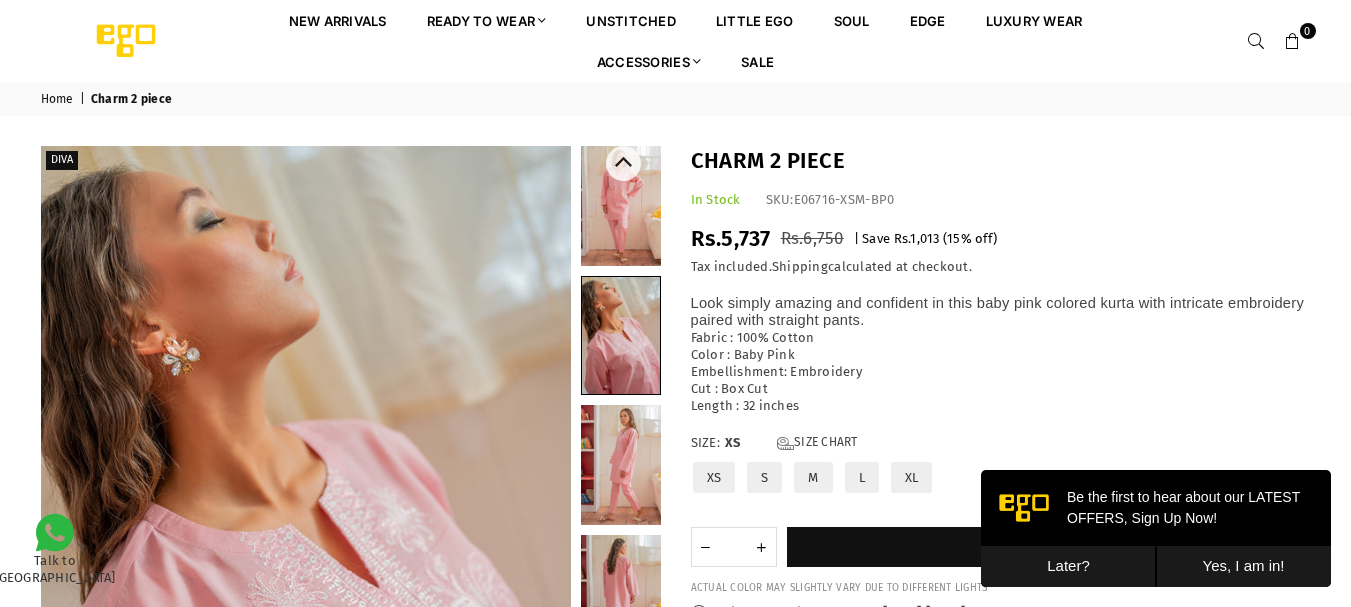 scroll, scrollTop: 0, scrollLeft: 0, axis: both 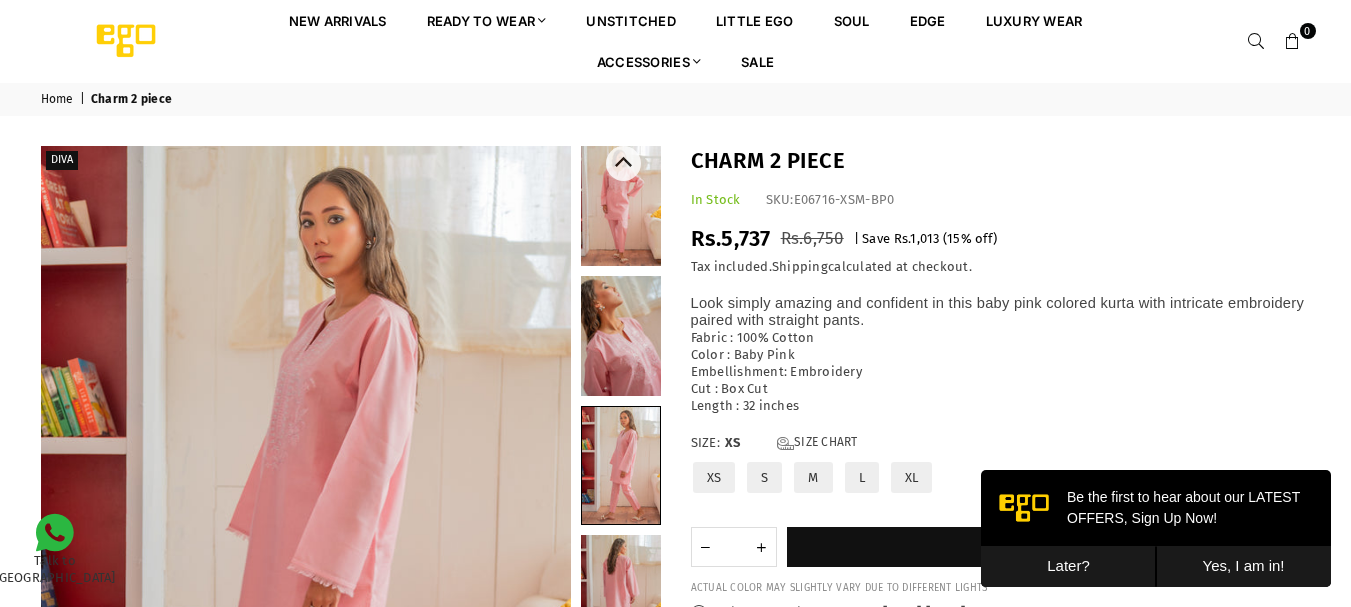click at bounding box center [621, 595] 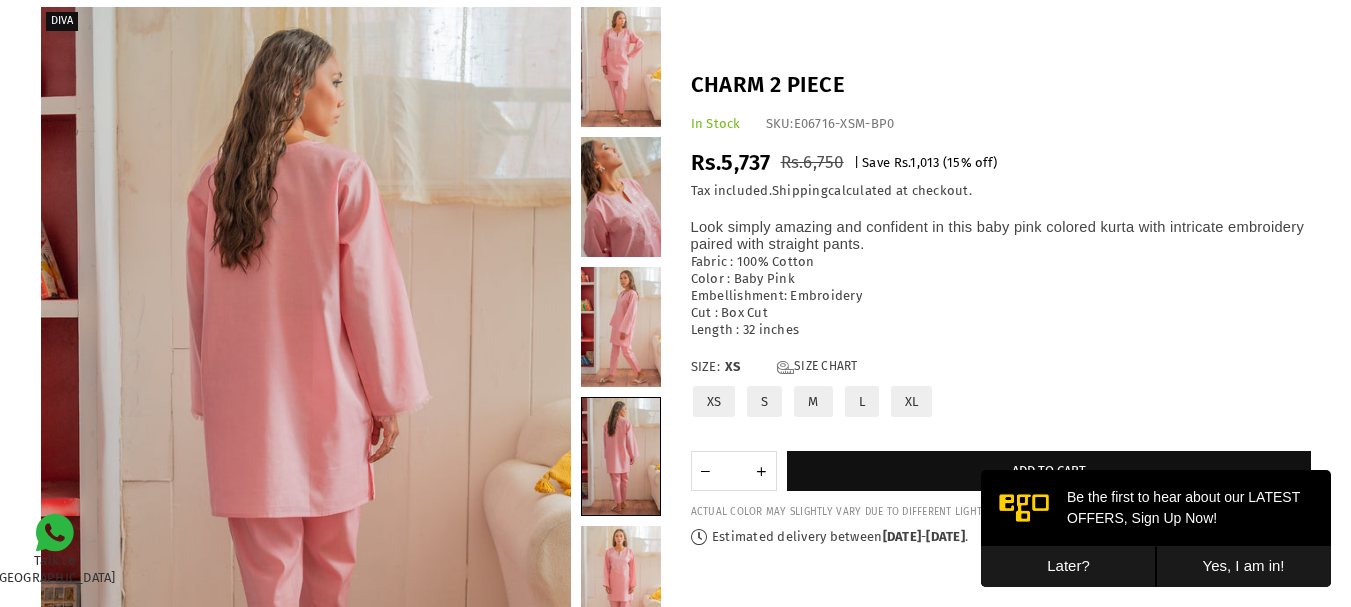 scroll, scrollTop: 136, scrollLeft: 0, axis: vertical 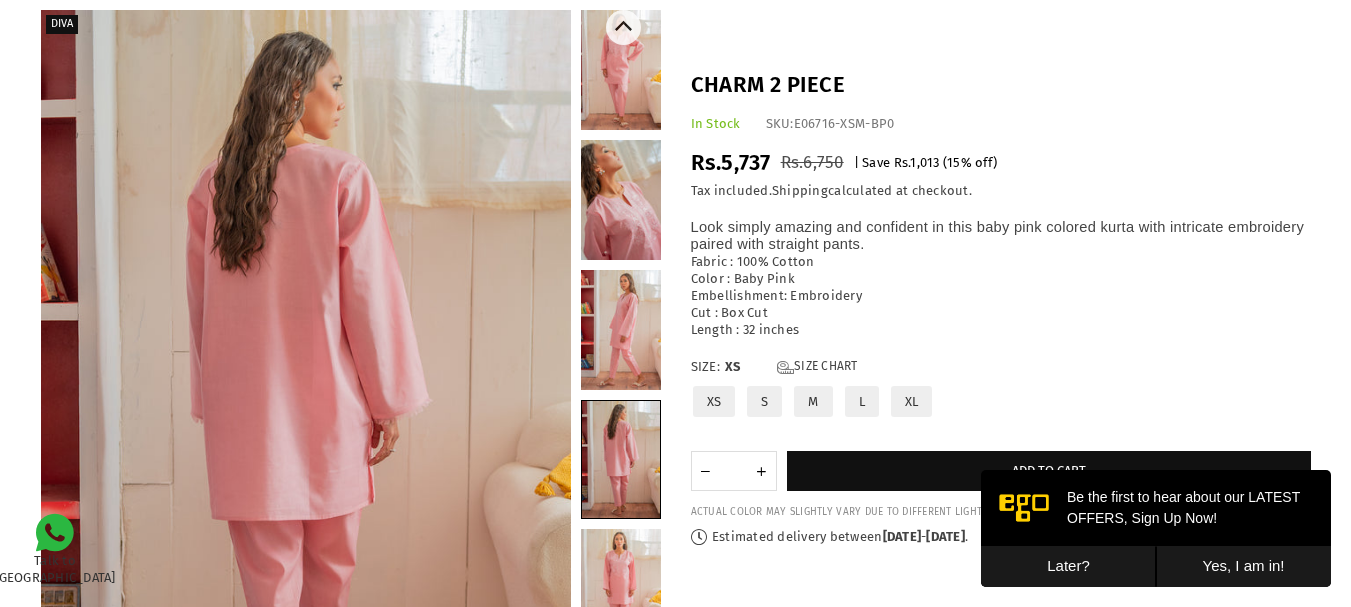 click at bounding box center [621, 70] 